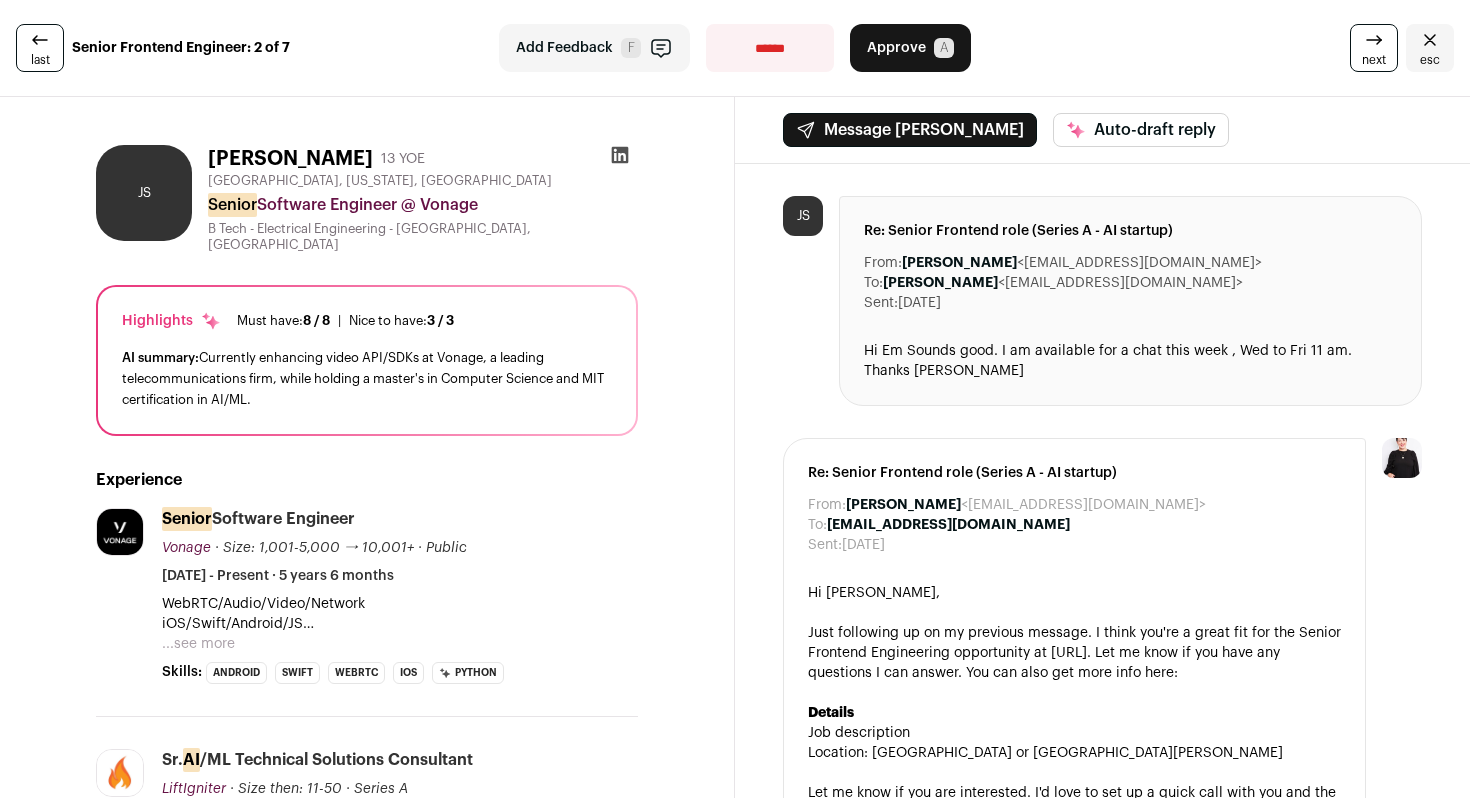 scroll, scrollTop: 0, scrollLeft: 0, axis: both 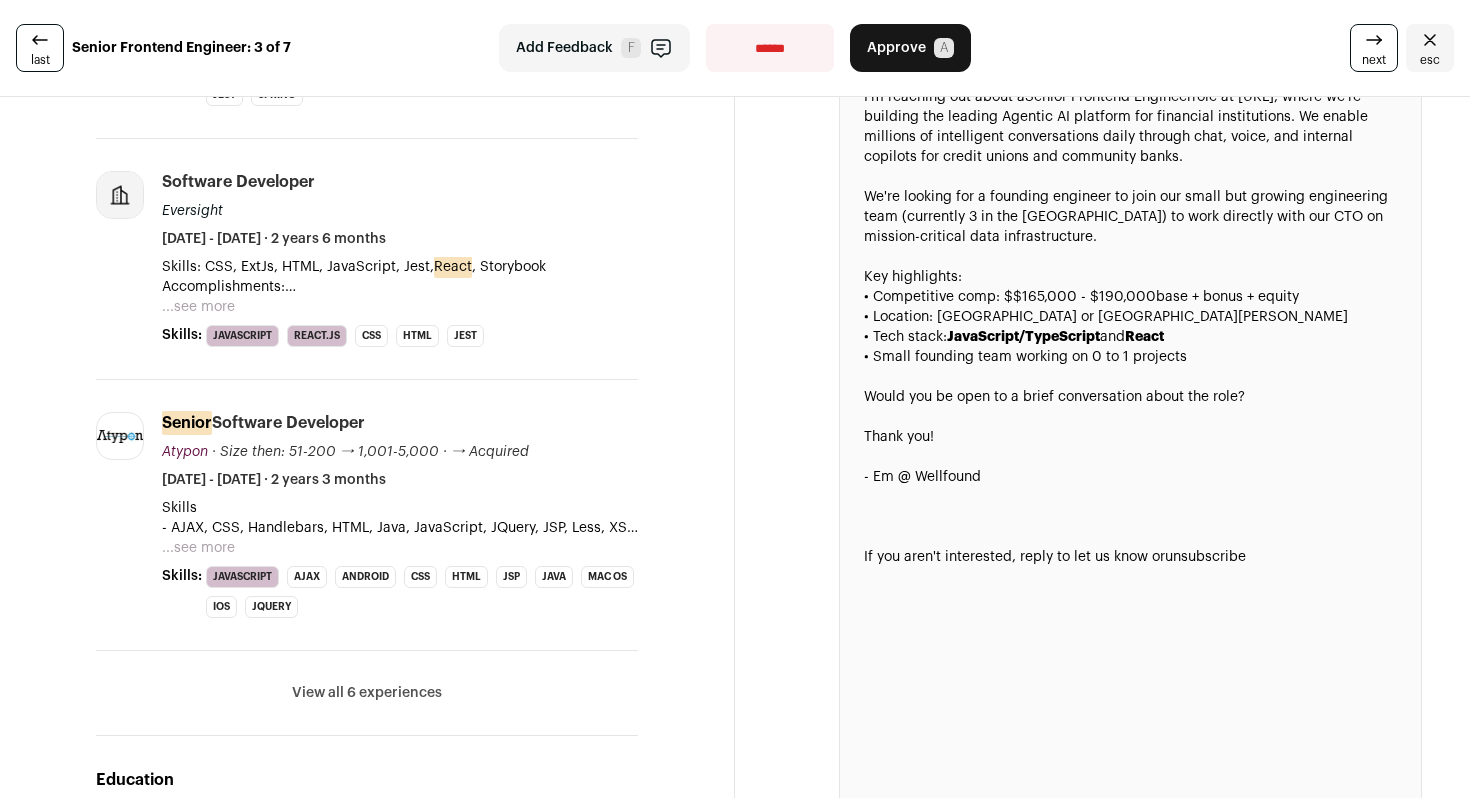 click on "View all 6 experiences" at bounding box center [367, 693] 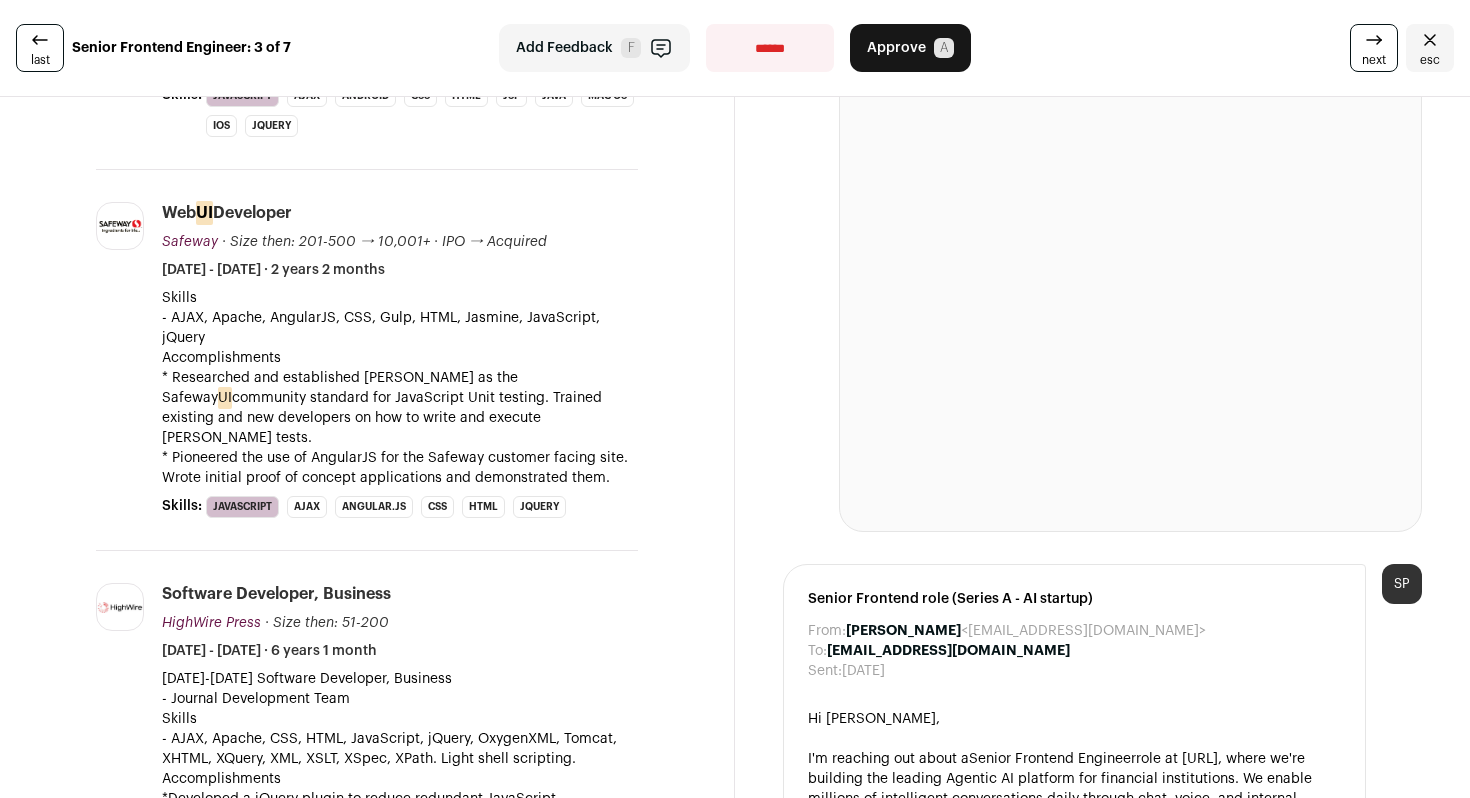 scroll, scrollTop: 1165, scrollLeft: 0, axis: vertical 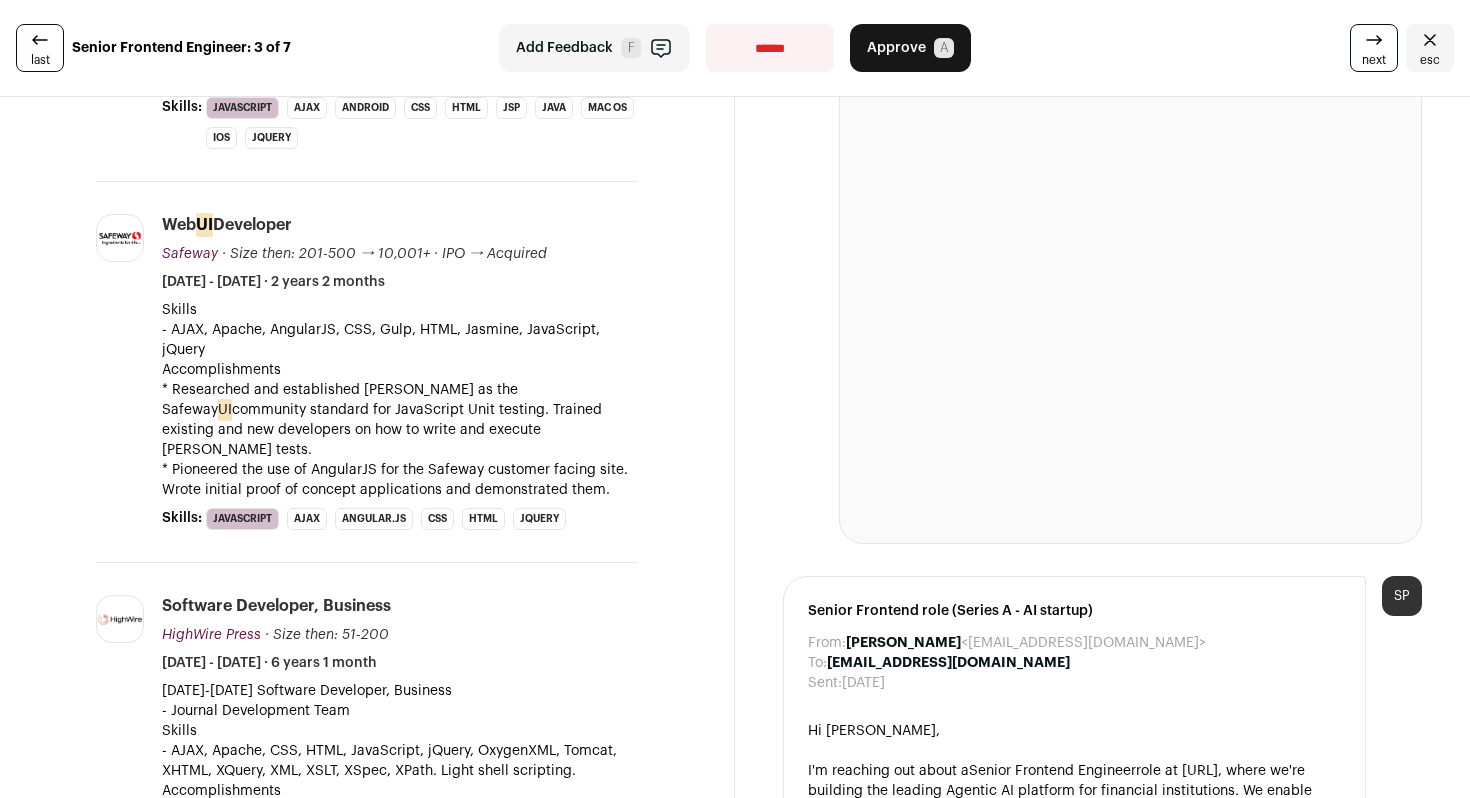 drag, startPoint x: 1353, startPoint y: 56, endPoint x: 1335, endPoint y: 68, distance: 21.633308 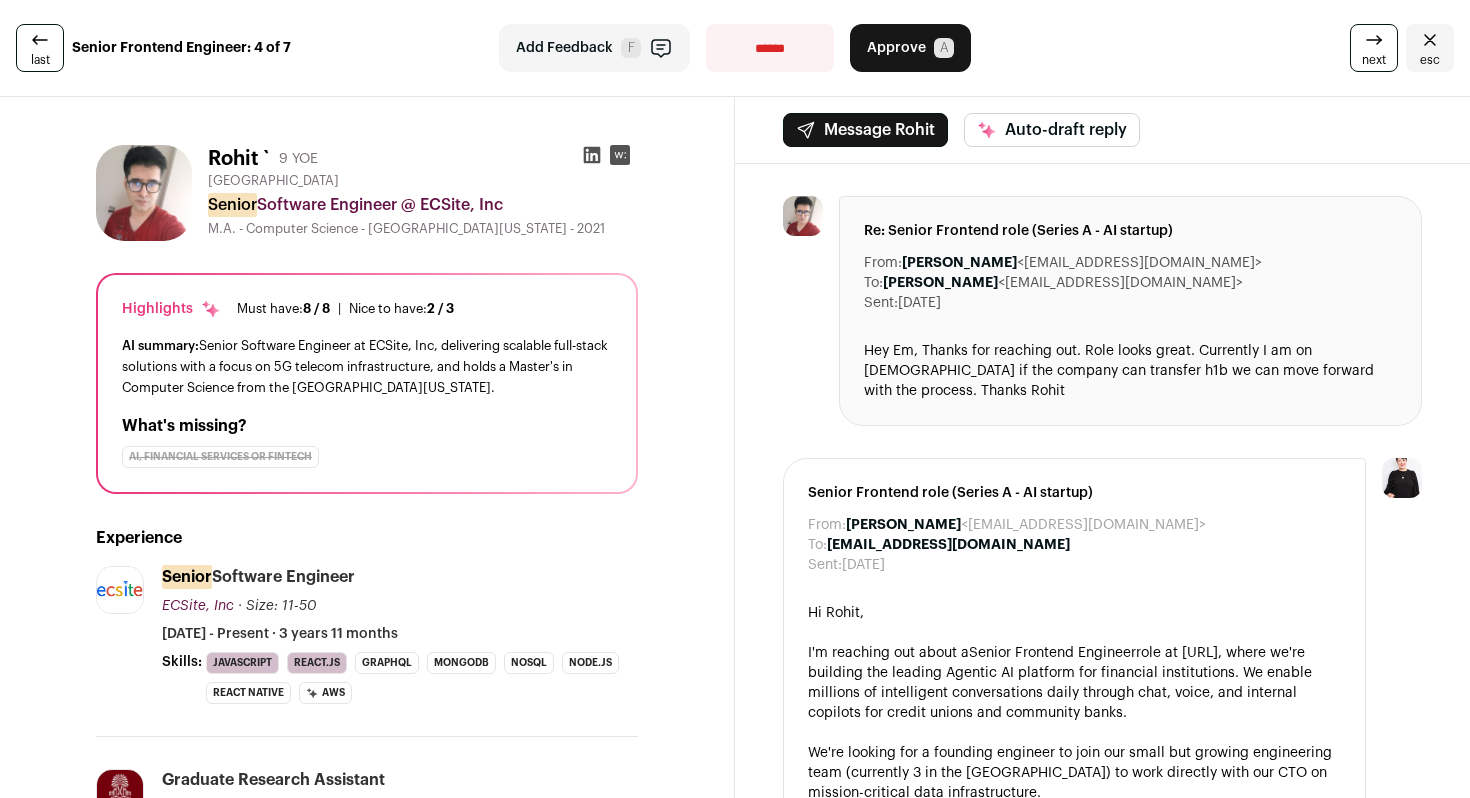 click 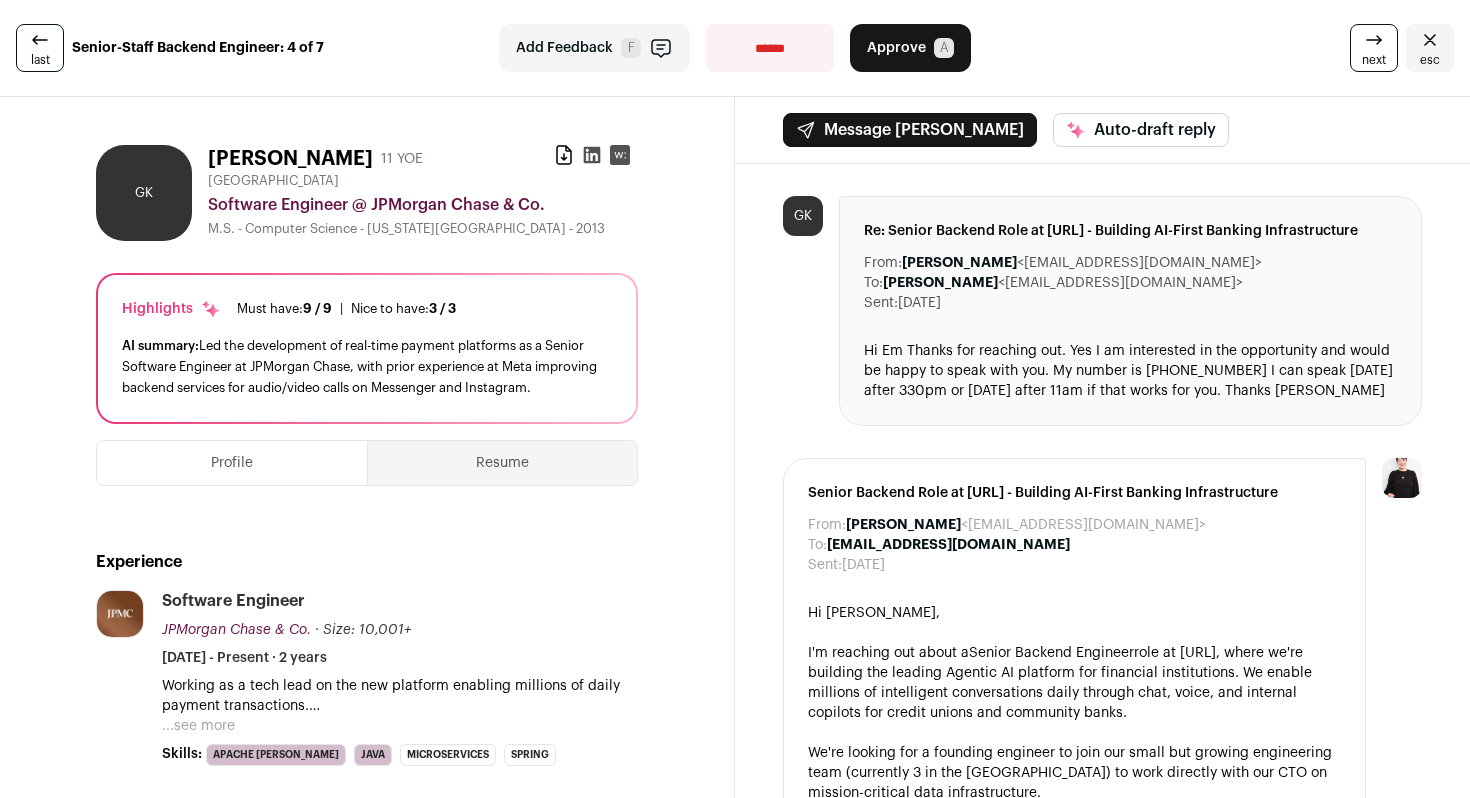 scroll, scrollTop: 0, scrollLeft: 0, axis: both 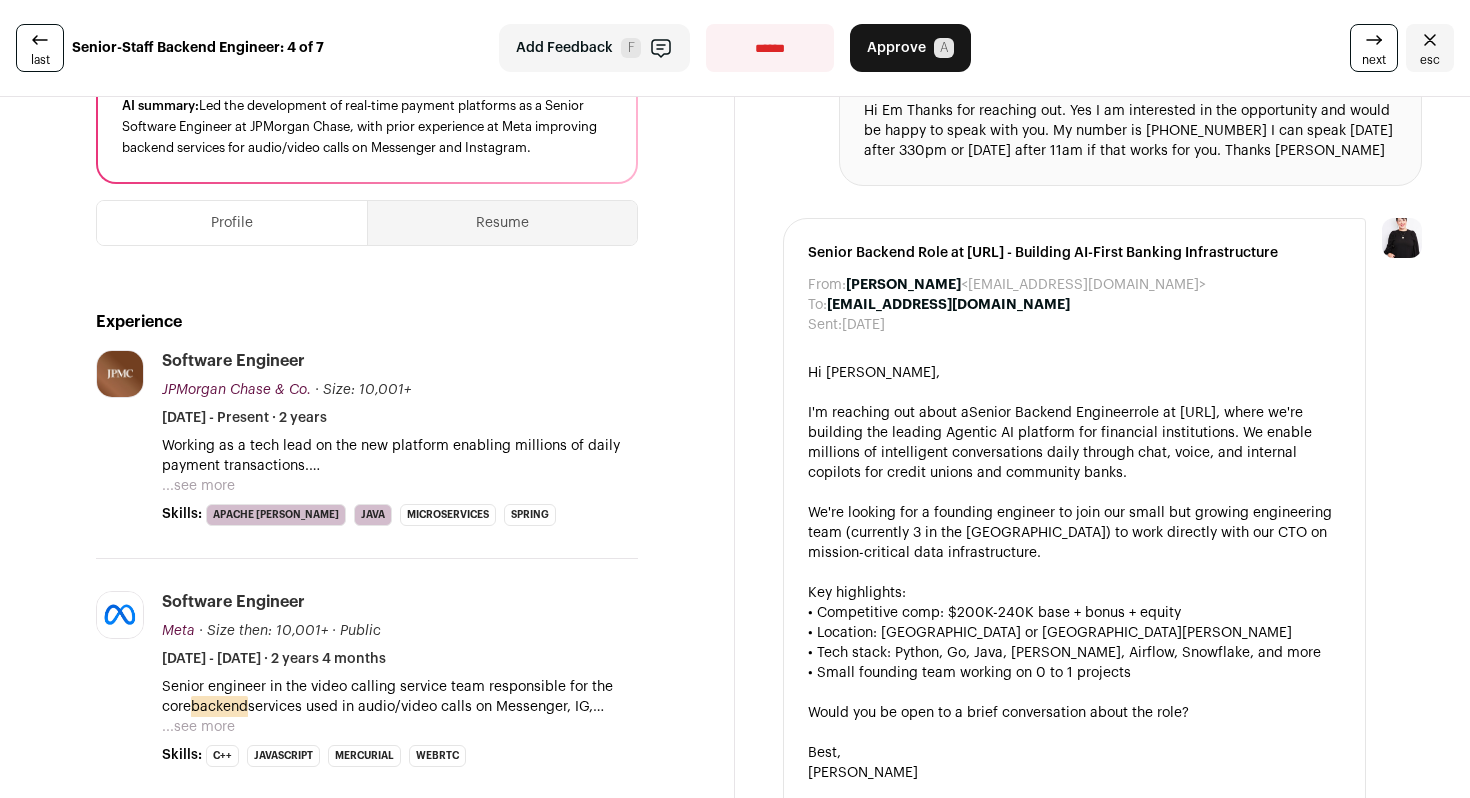 click on "...see more" at bounding box center (198, 486) 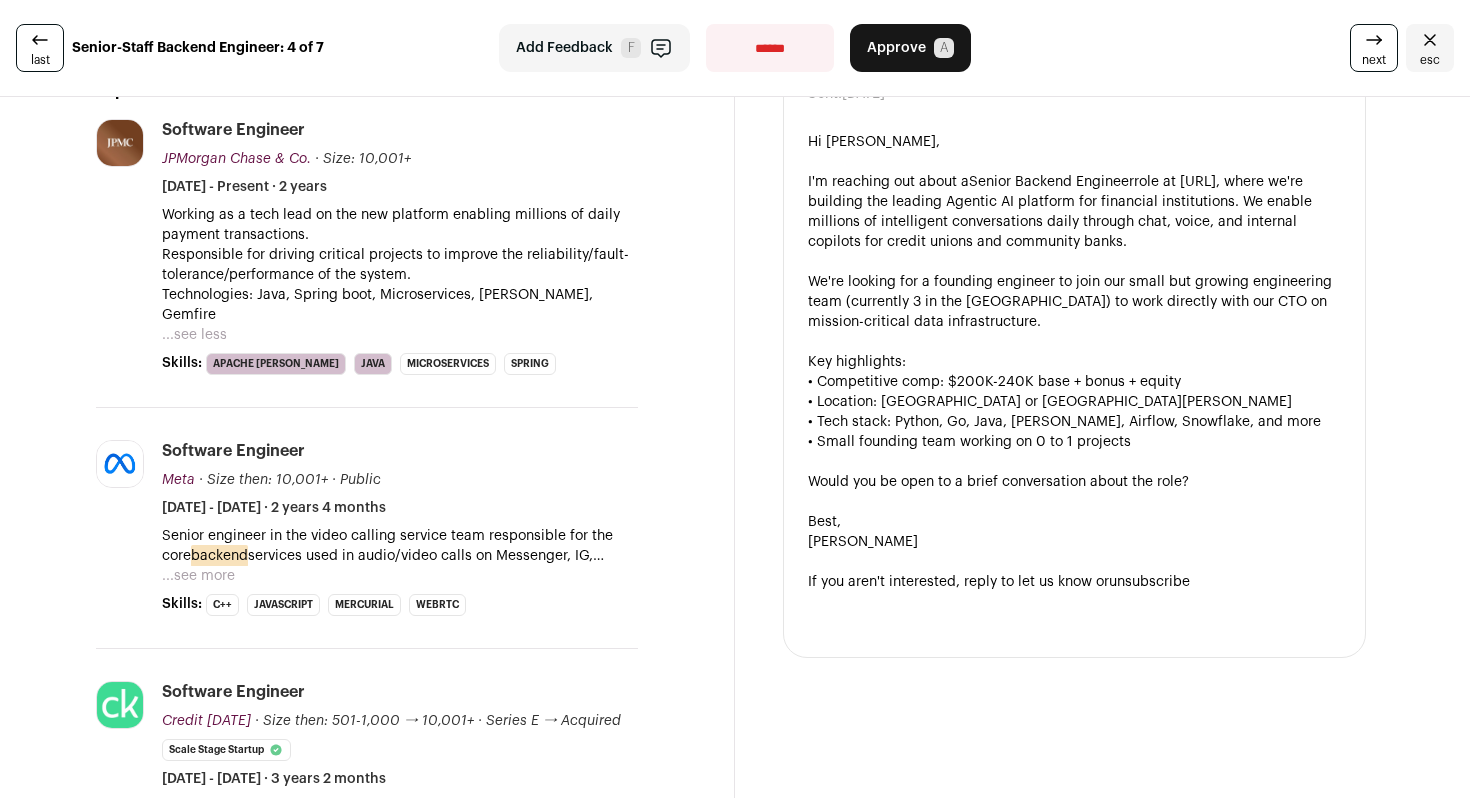 scroll, scrollTop: 474, scrollLeft: 0, axis: vertical 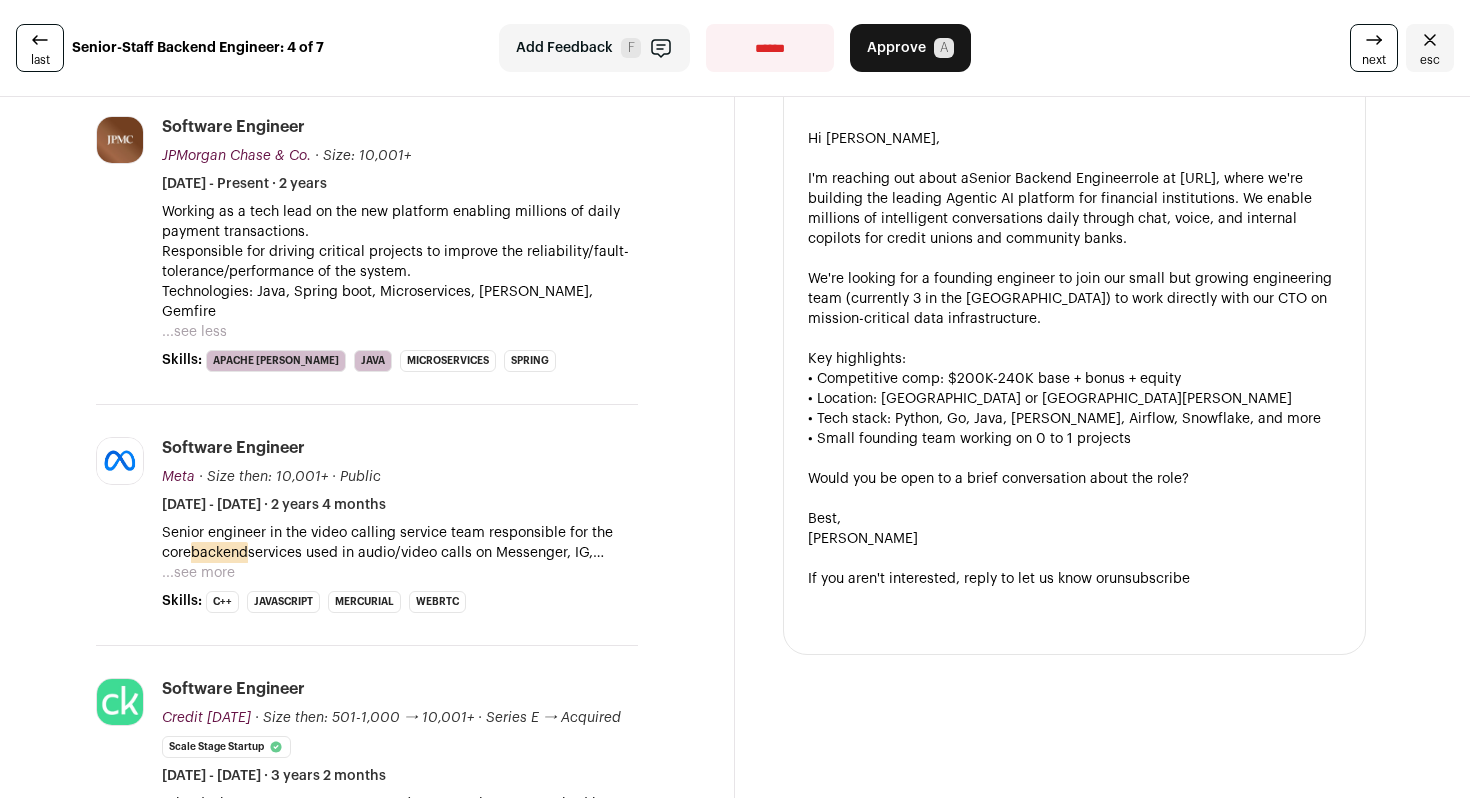 click on "...see more" at bounding box center [198, 573] 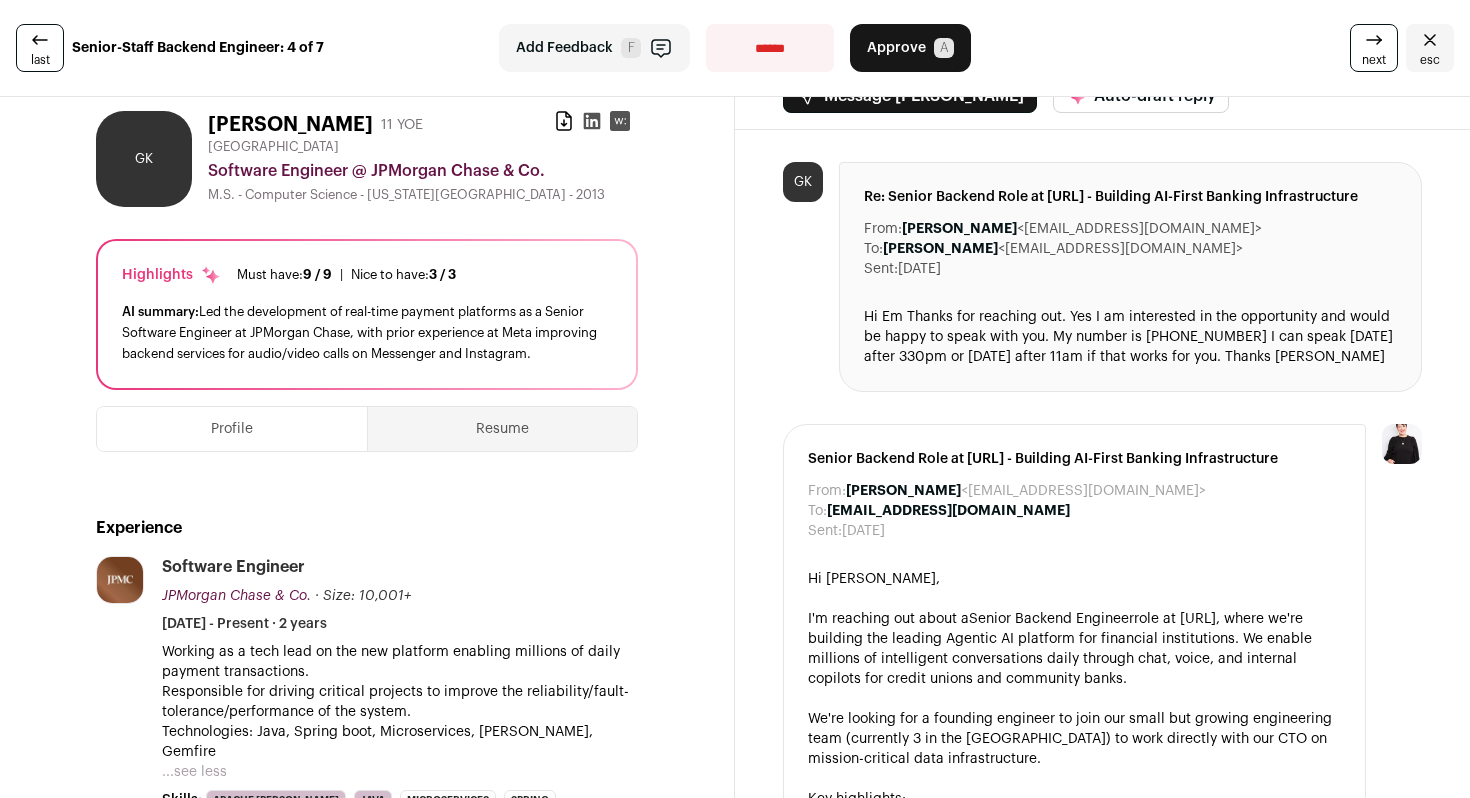 scroll, scrollTop: 0, scrollLeft: 0, axis: both 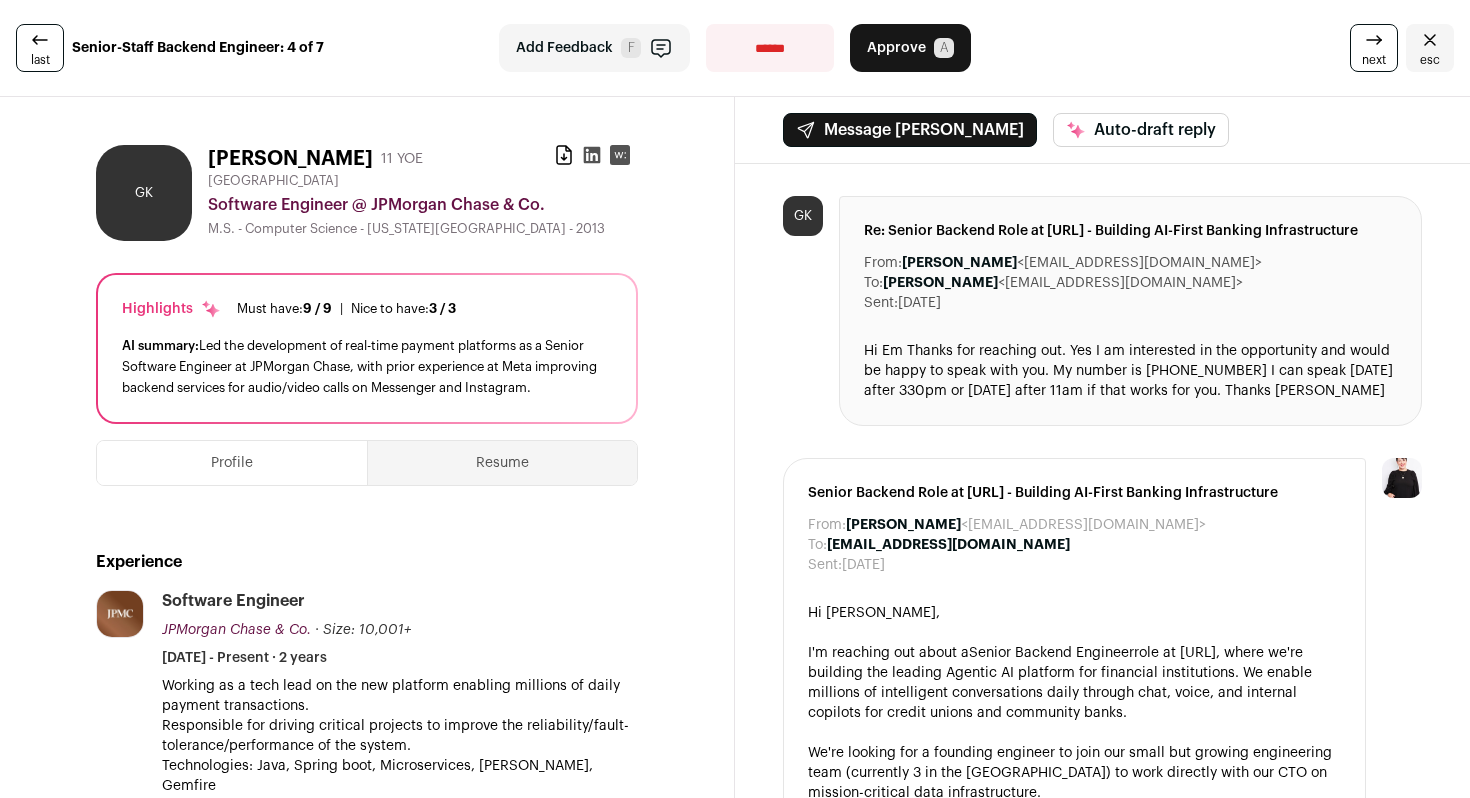 click on "Resume" at bounding box center [502, 463] 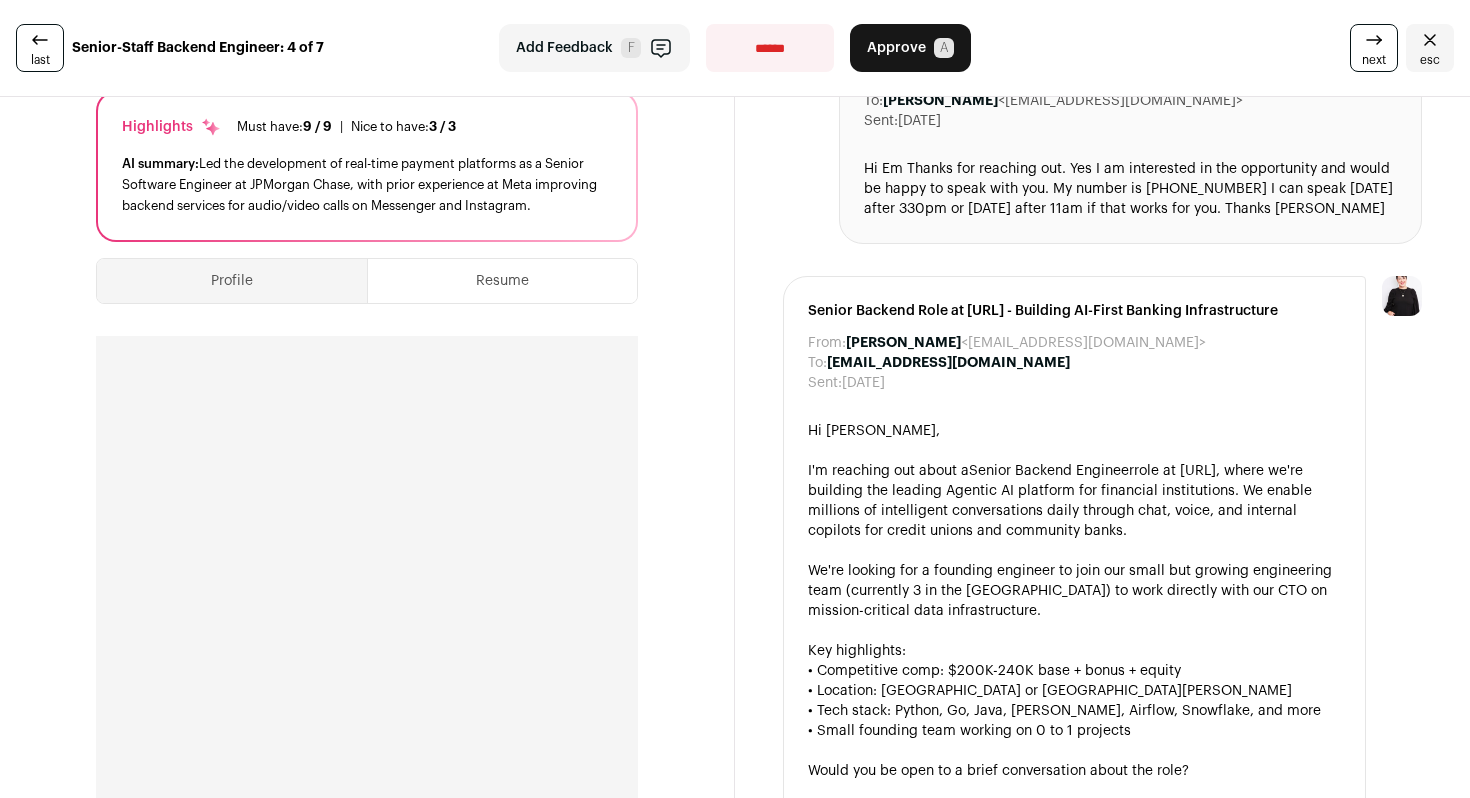 scroll, scrollTop: 203, scrollLeft: 0, axis: vertical 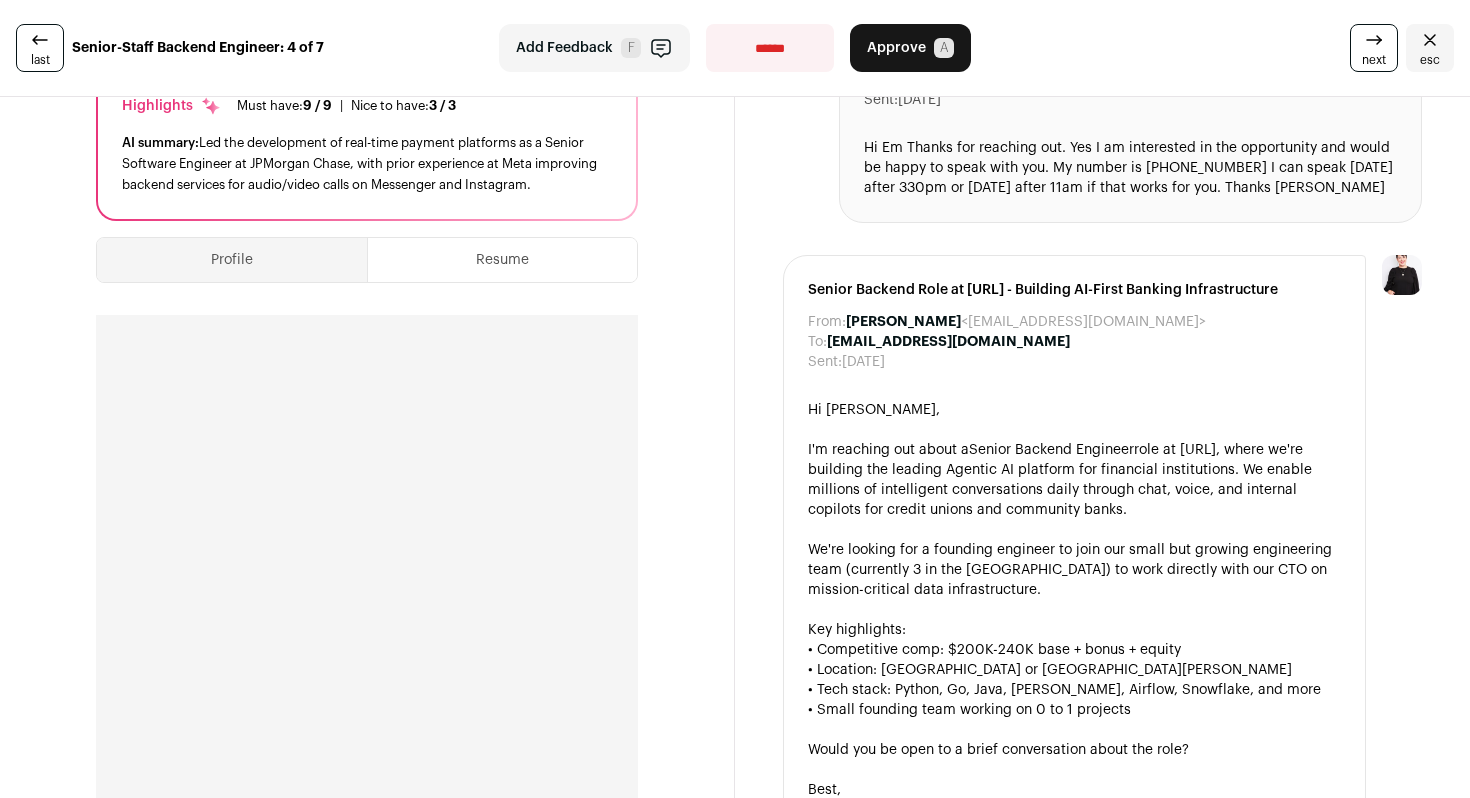 click on "GK
[PERSON_NAME]
11 YOE
Download resume
[GEOGRAPHIC_DATA]
Software Engineer @ JPMorgan Chase & Co.
M.S. - Computer Science - [US_STATE][GEOGRAPHIC_DATA] - 2013
Highlights
Must have:
9 / 9
How many must haves have been fulfilled?" at bounding box center (367, 636) 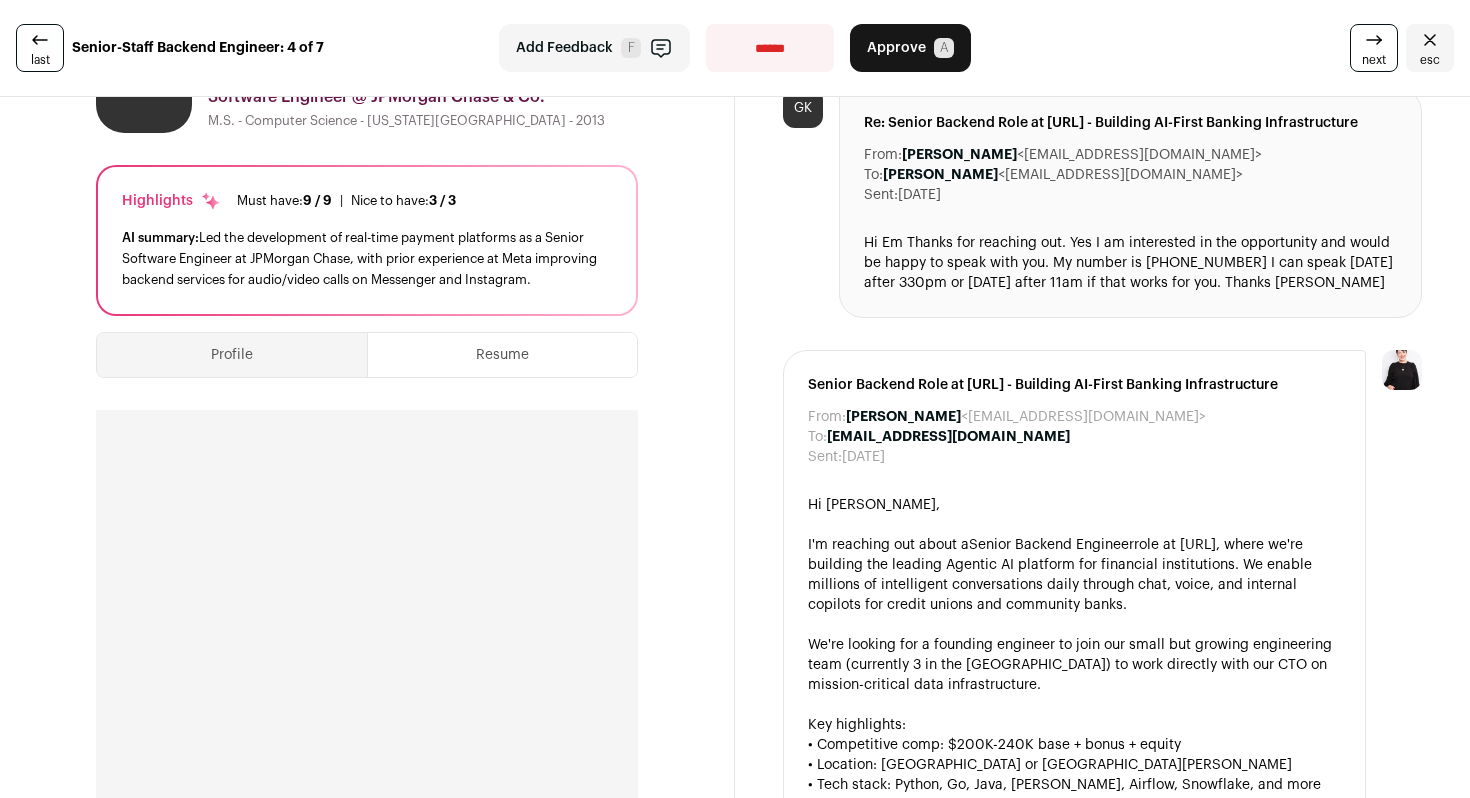 scroll, scrollTop: 0, scrollLeft: 0, axis: both 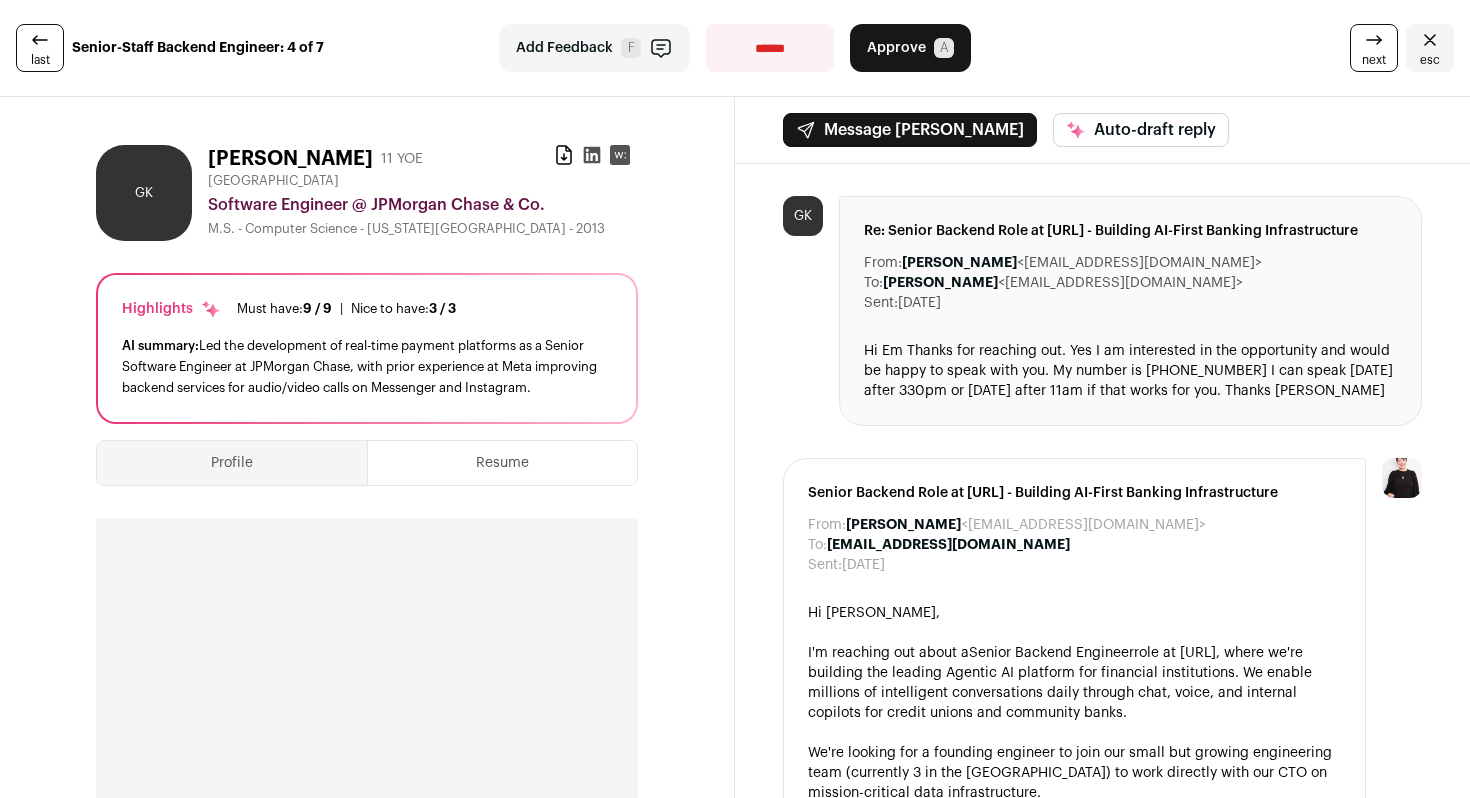 click 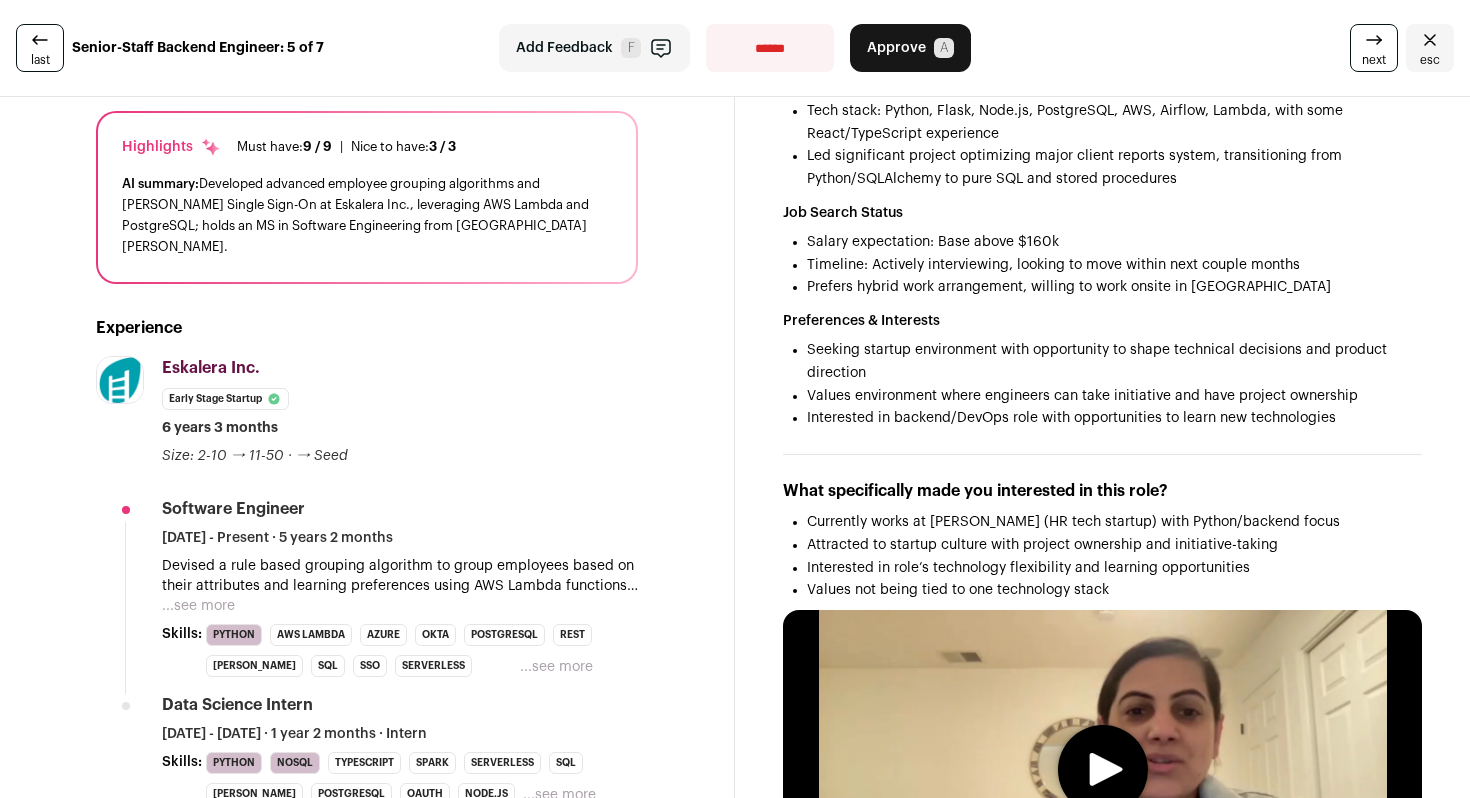 scroll, scrollTop: 228, scrollLeft: 0, axis: vertical 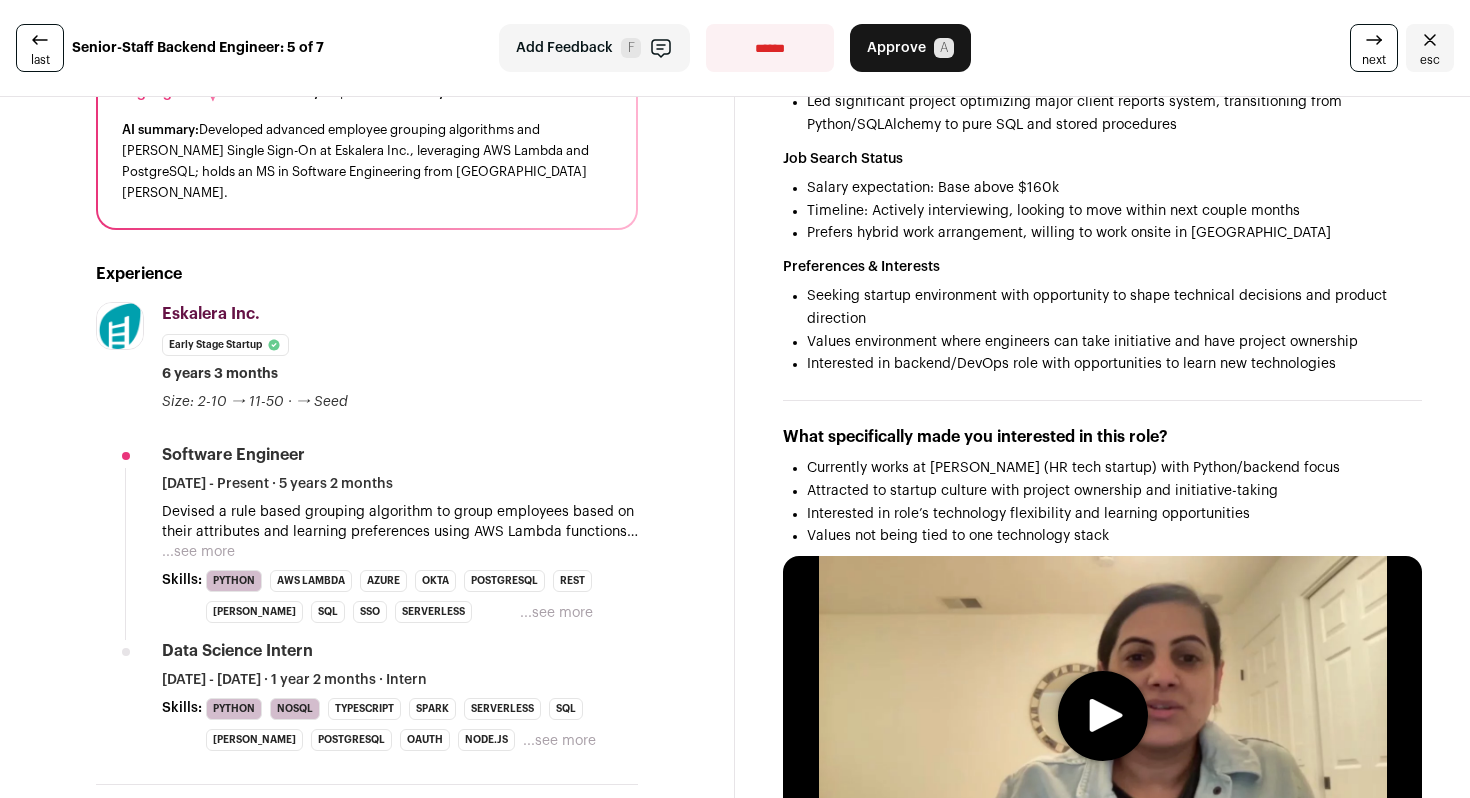 click on "next" at bounding box center (1374, 48) 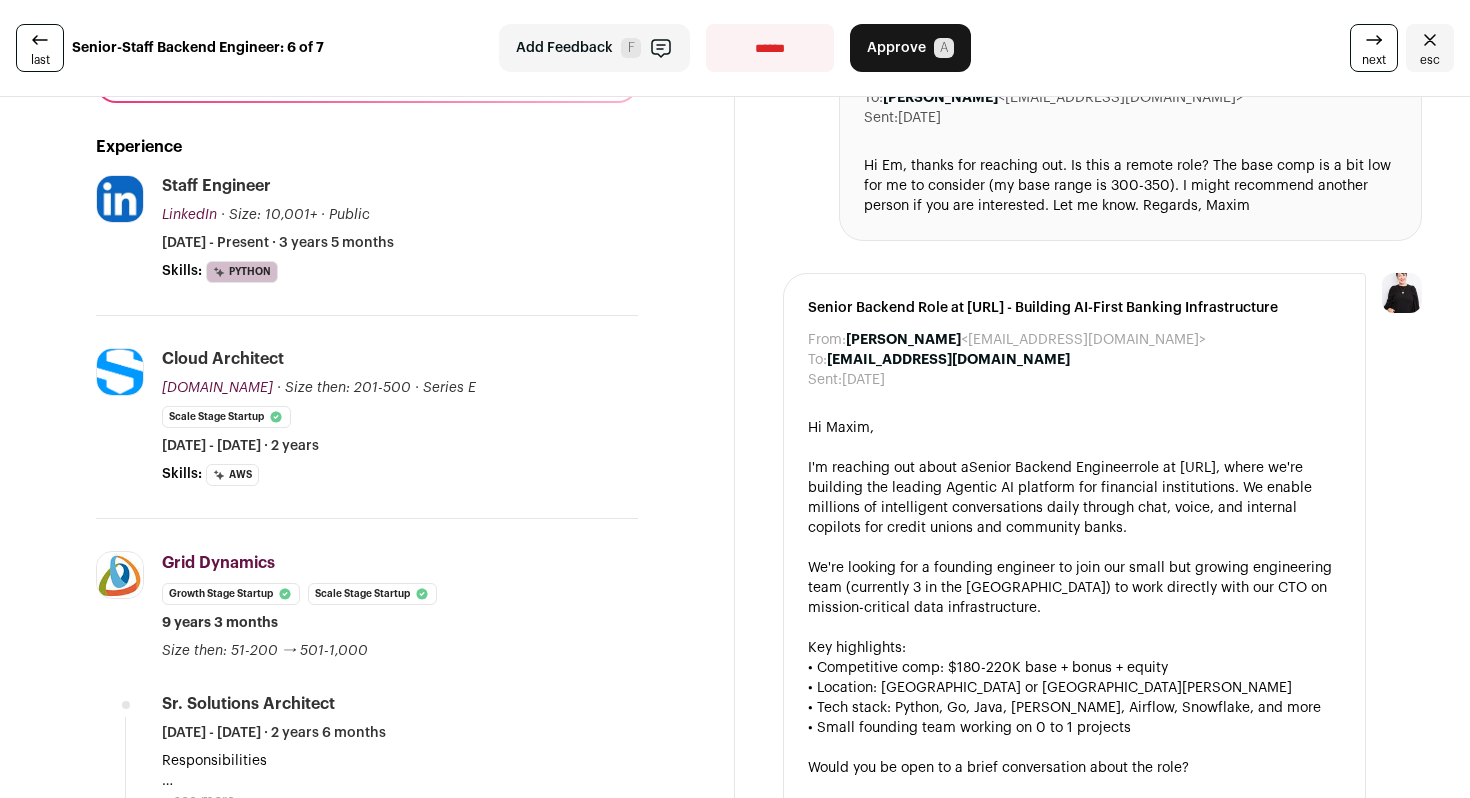 scroll, scrollTop: 0, scrollLeft: 0, axis: both 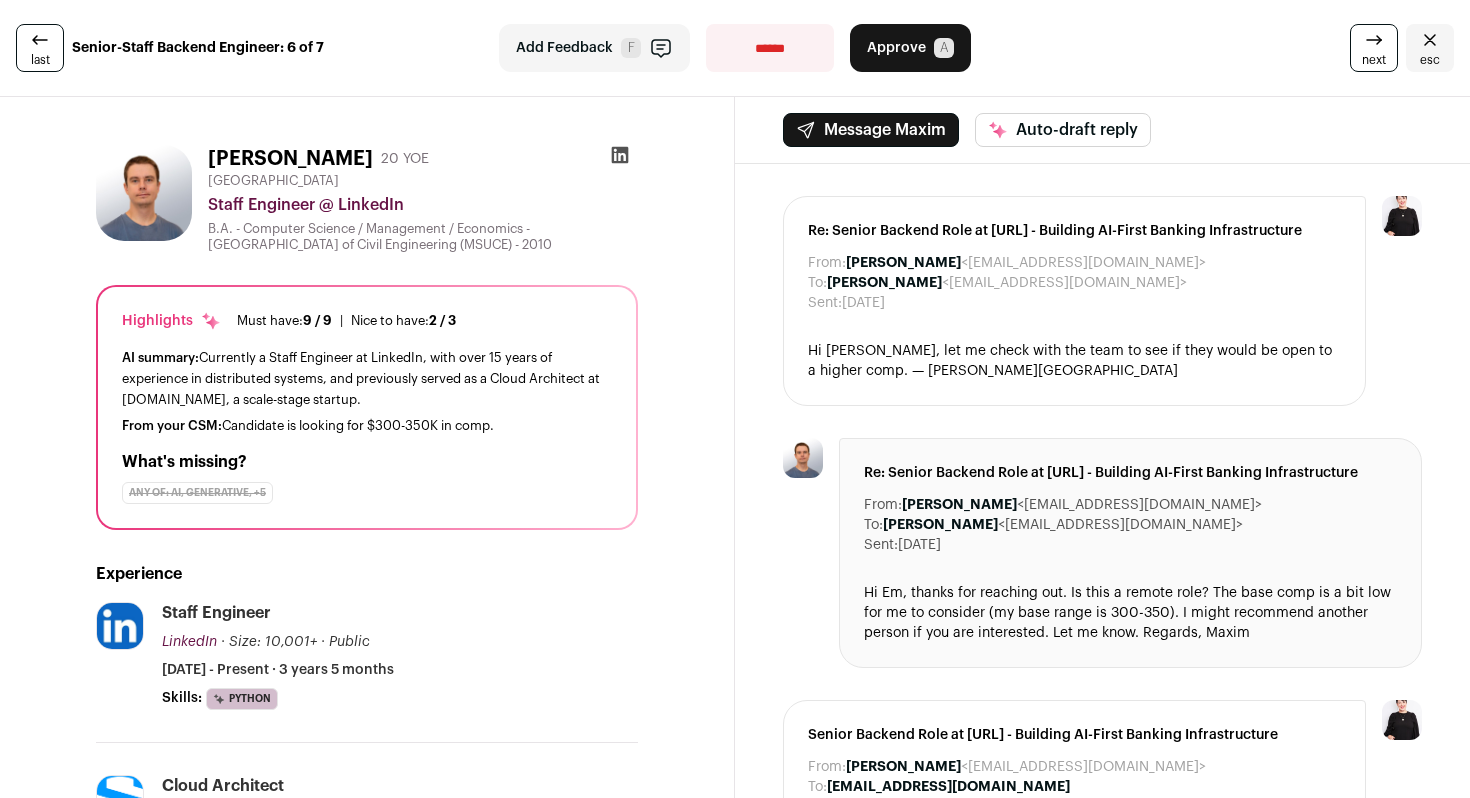 click on "**********" at bounding box center (770, 48) 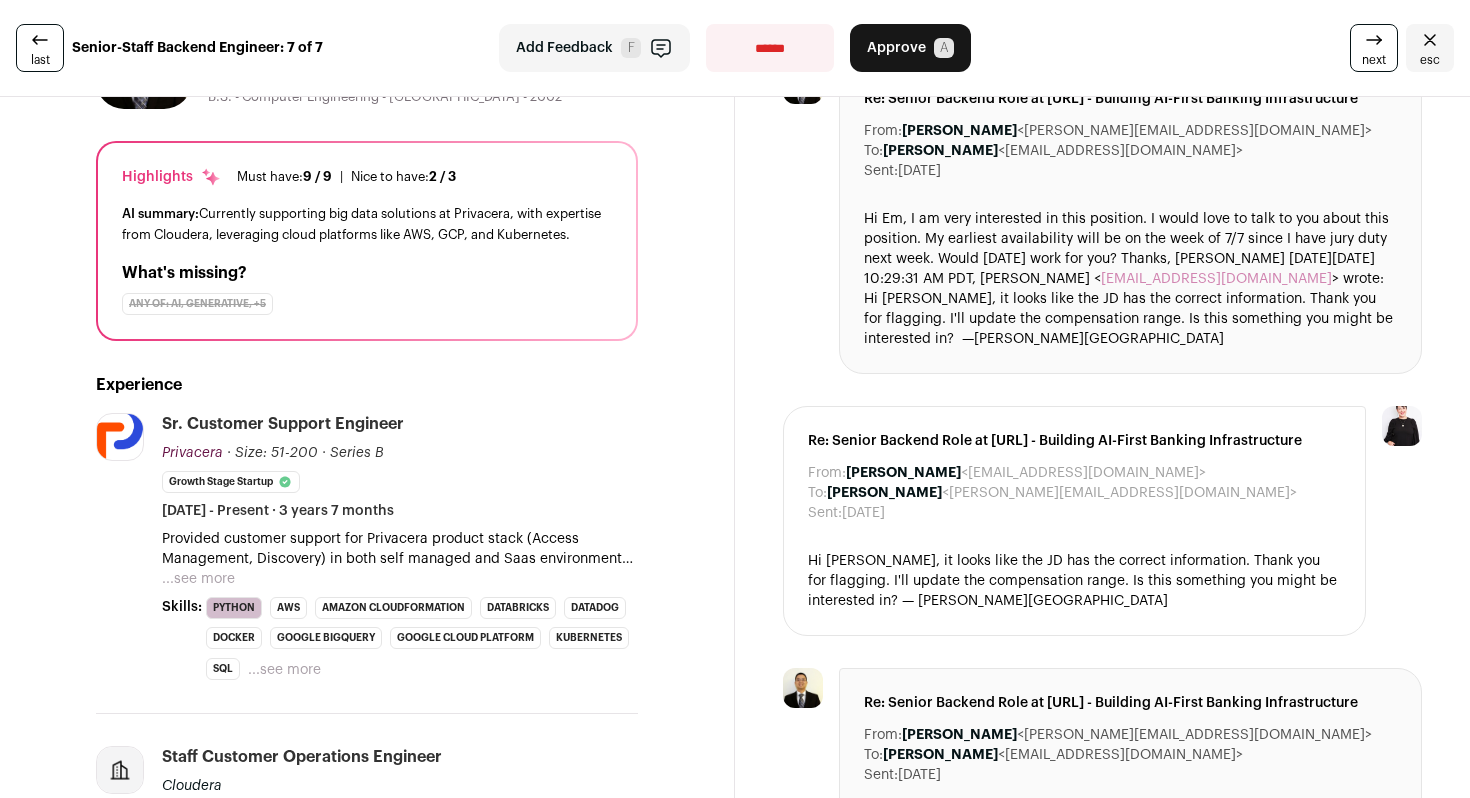 scroll, scrollTop: 0, scrollLeft: 0, axis: both 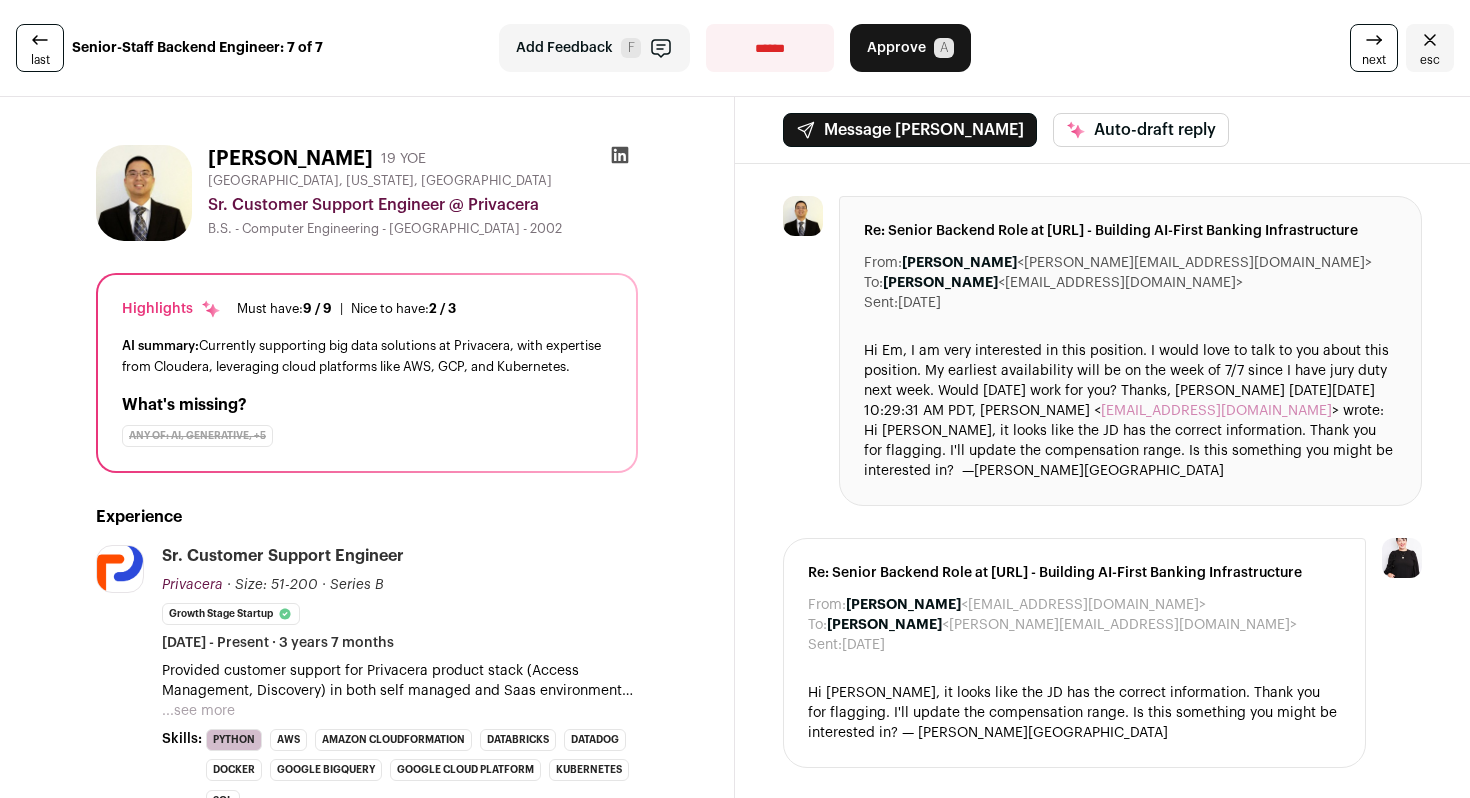 click on "**********" at bounding box center (770, 48) 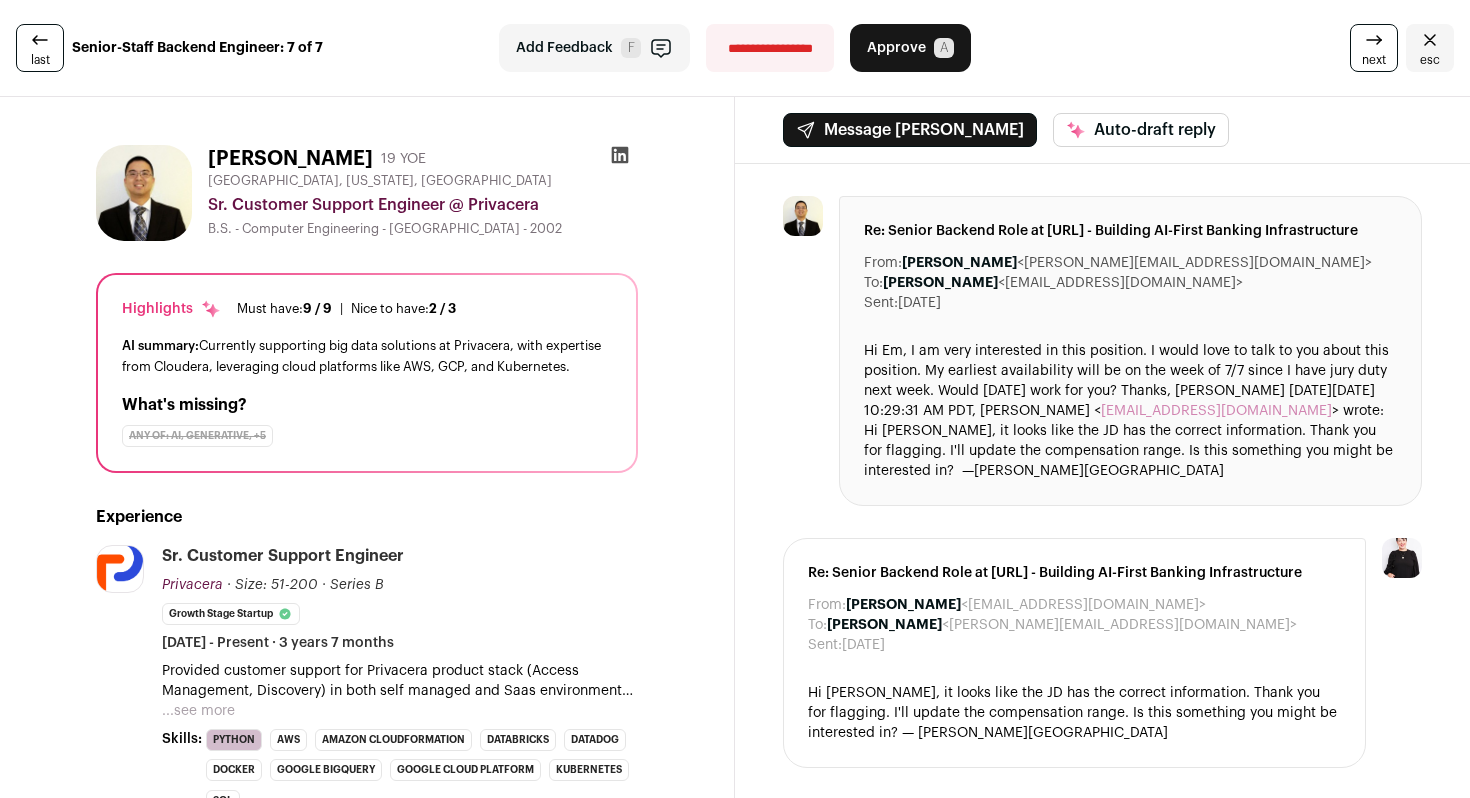 click on "next" at bounding box center (1374, 60) 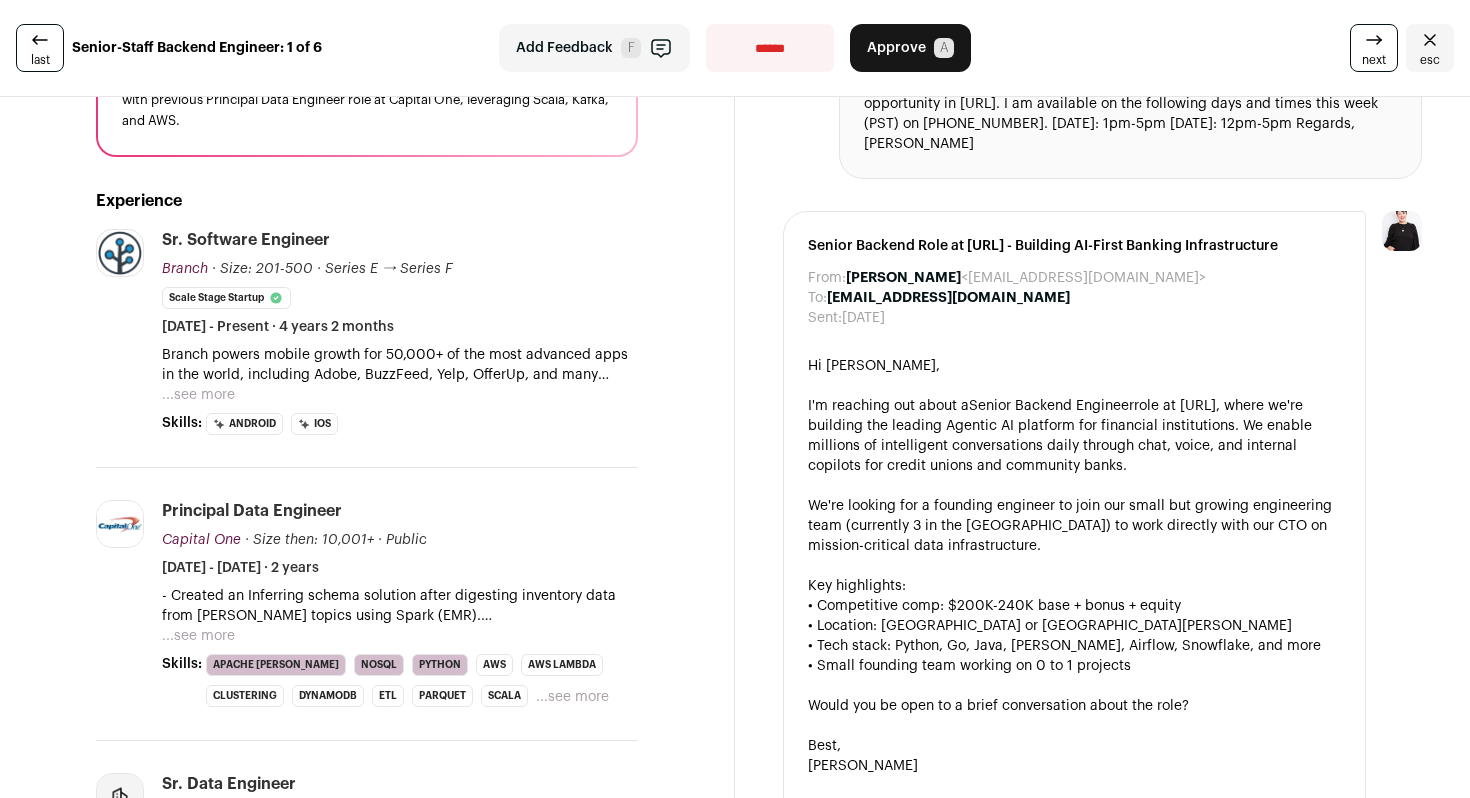 scroll, scrollTop: 312, scrollLeft: 0, axis: vertical 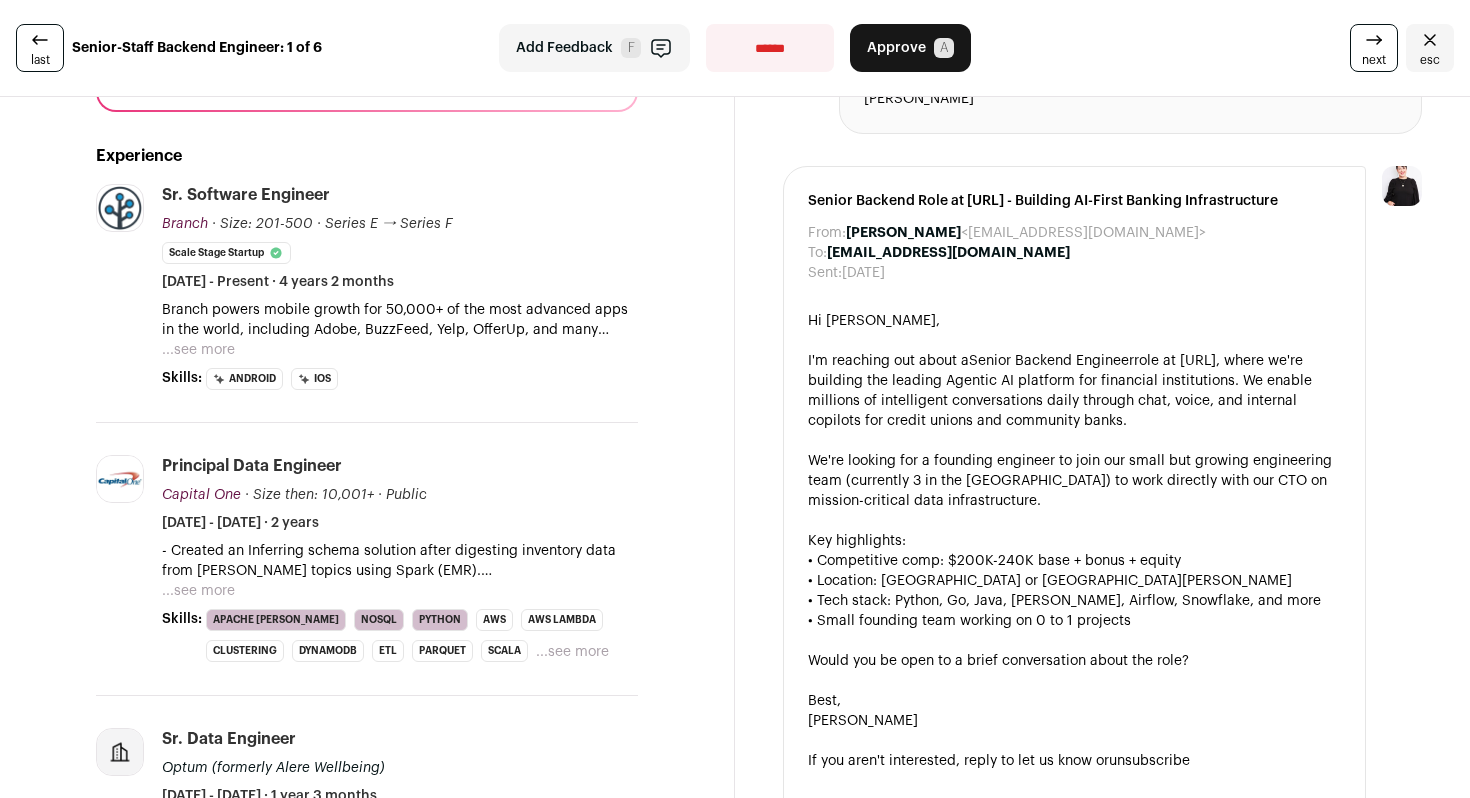 click on "...see more" at bounding box center (198, 591) 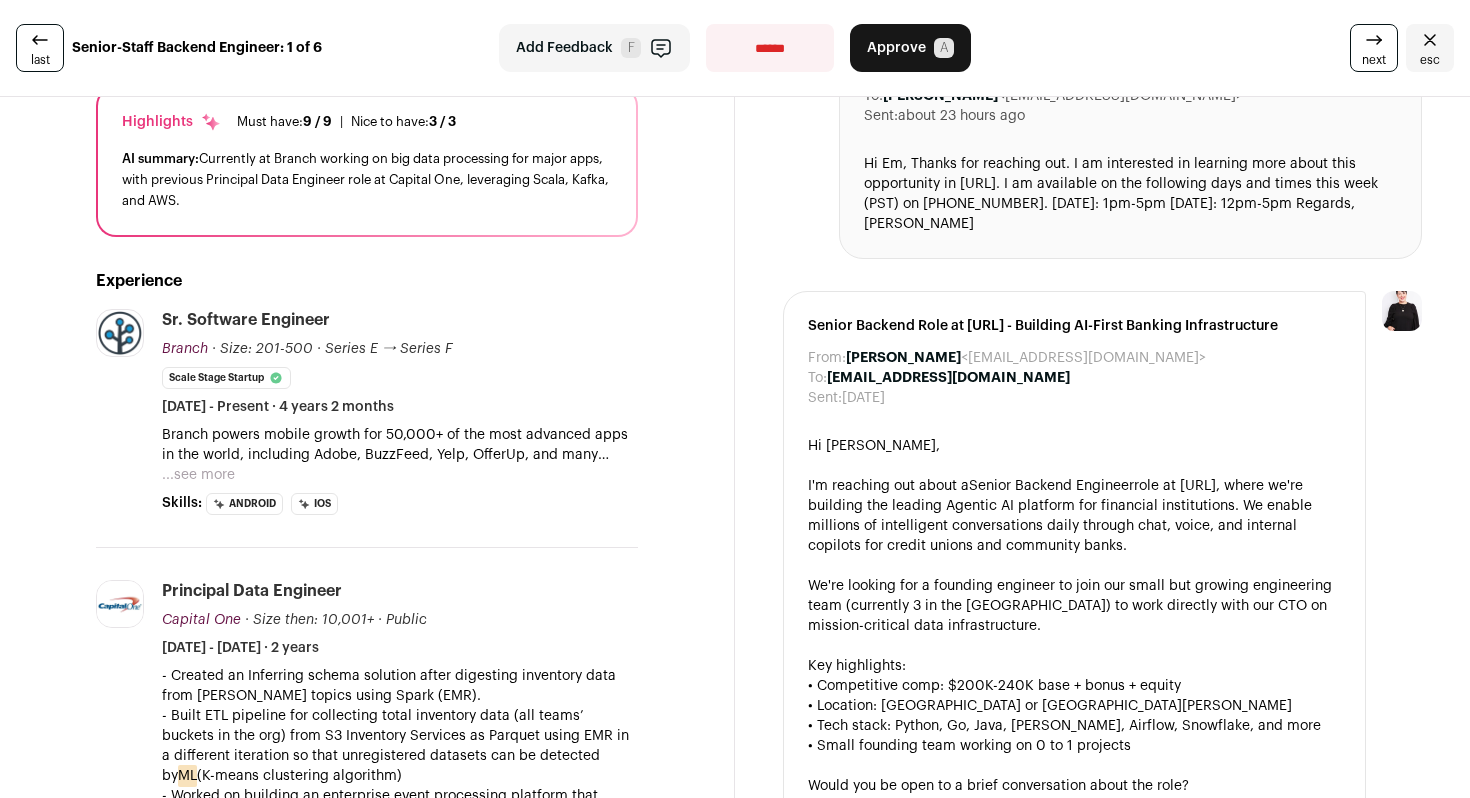 scroll, scrollTop: 21, scrollLeft: 0, axis: vertical 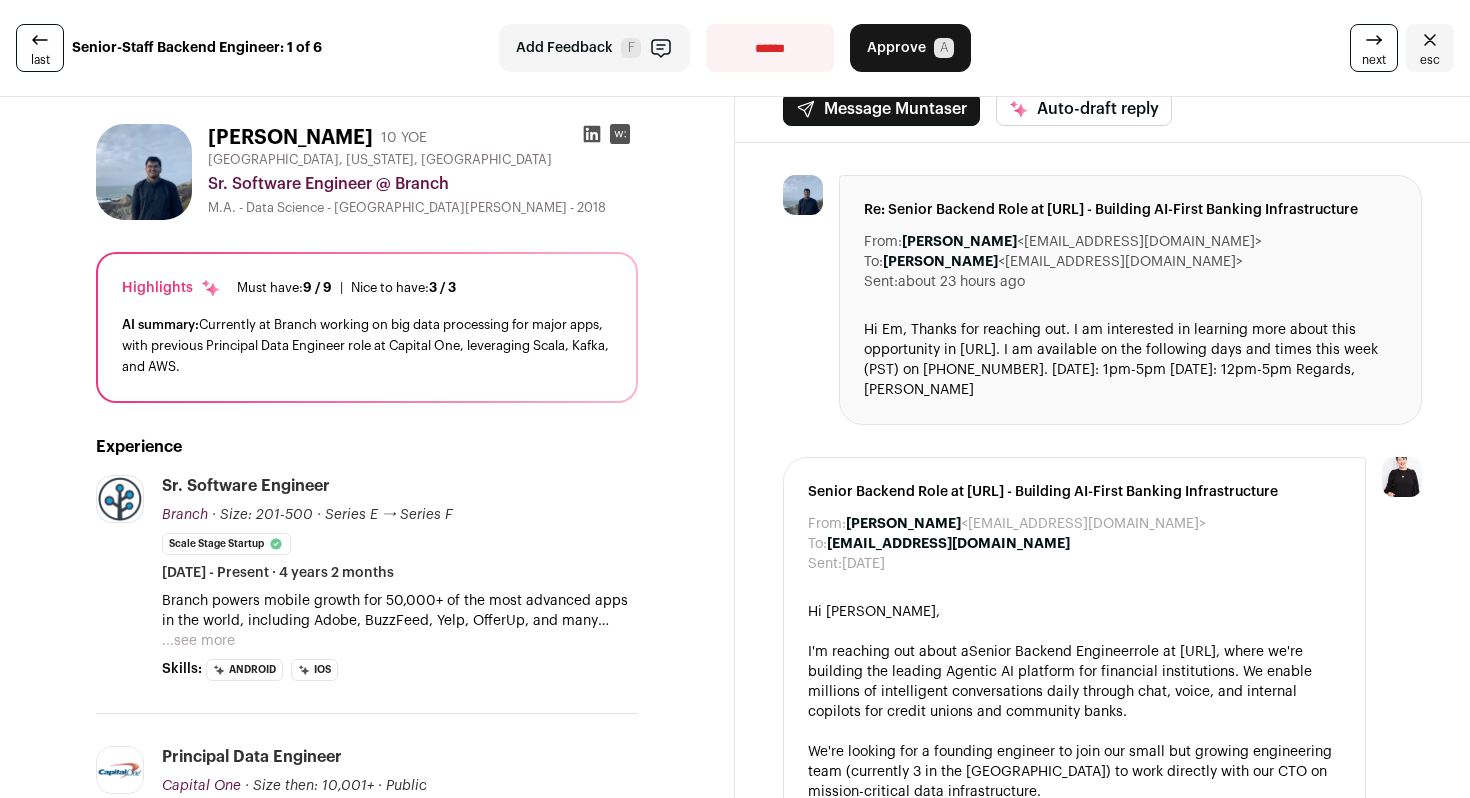 click on "**********" at bounding box center (770, 48) 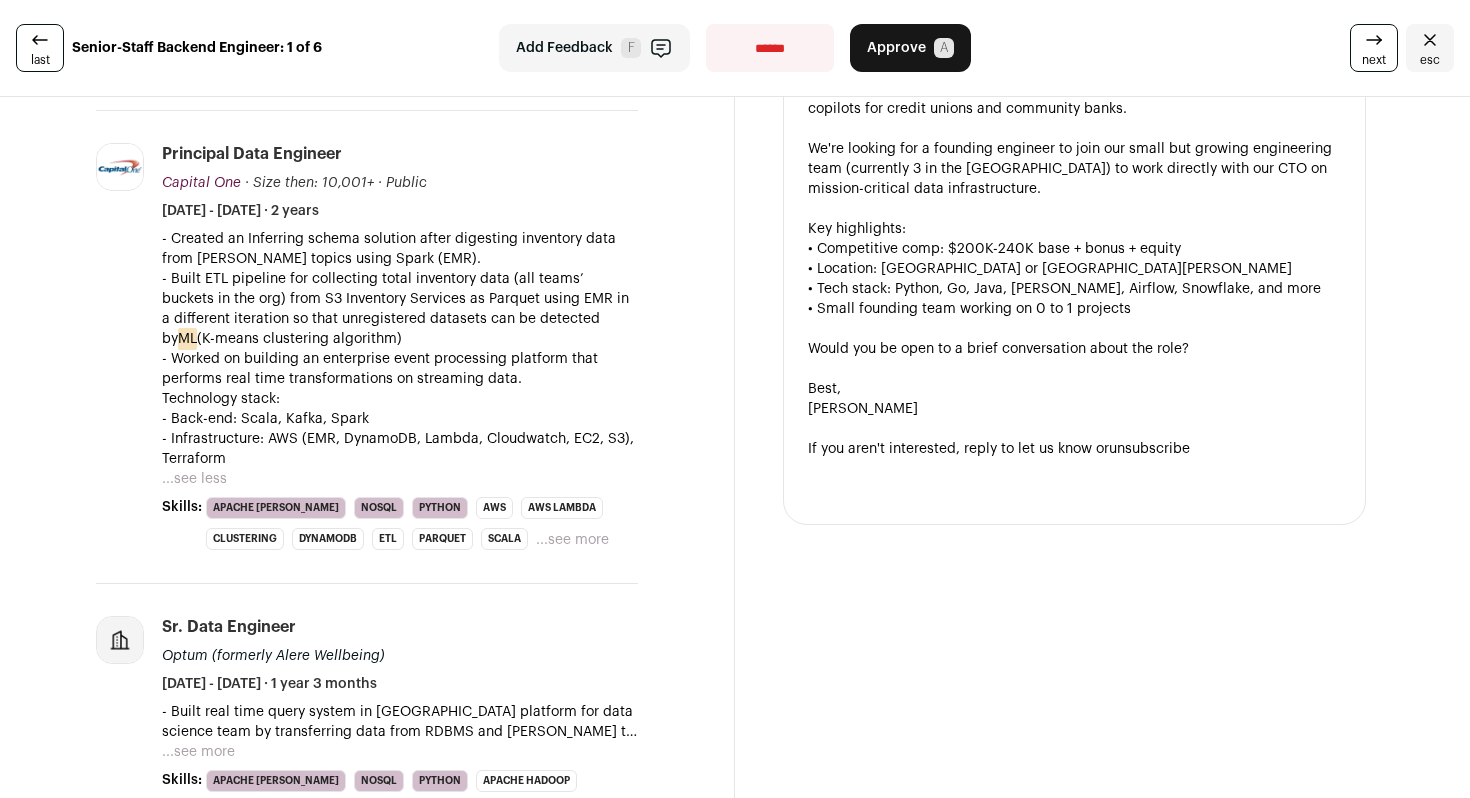 scroll, scrollTop: 0, scrollLeft: 0, axis: both 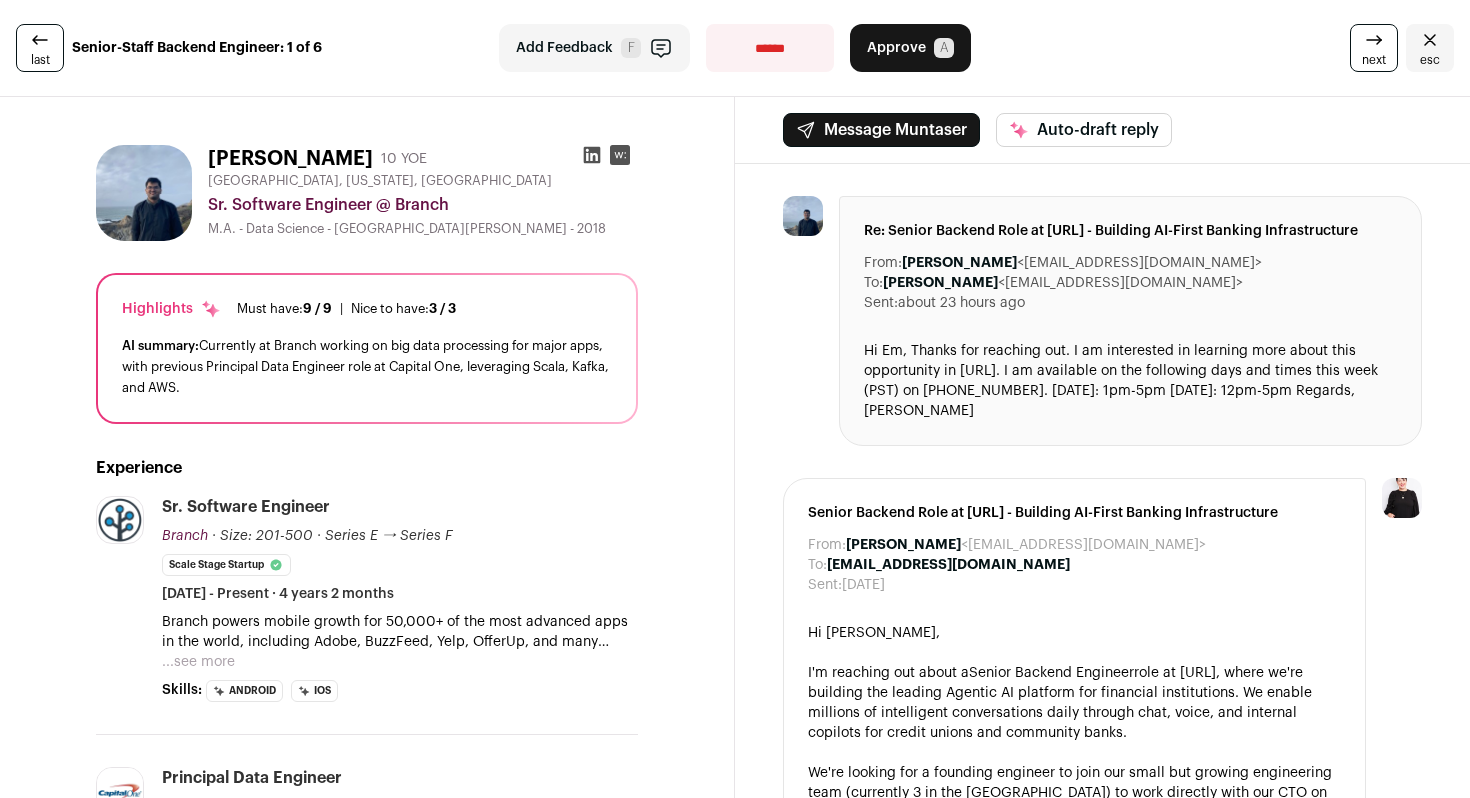 click on "**********" at bounding box center (770, 48) 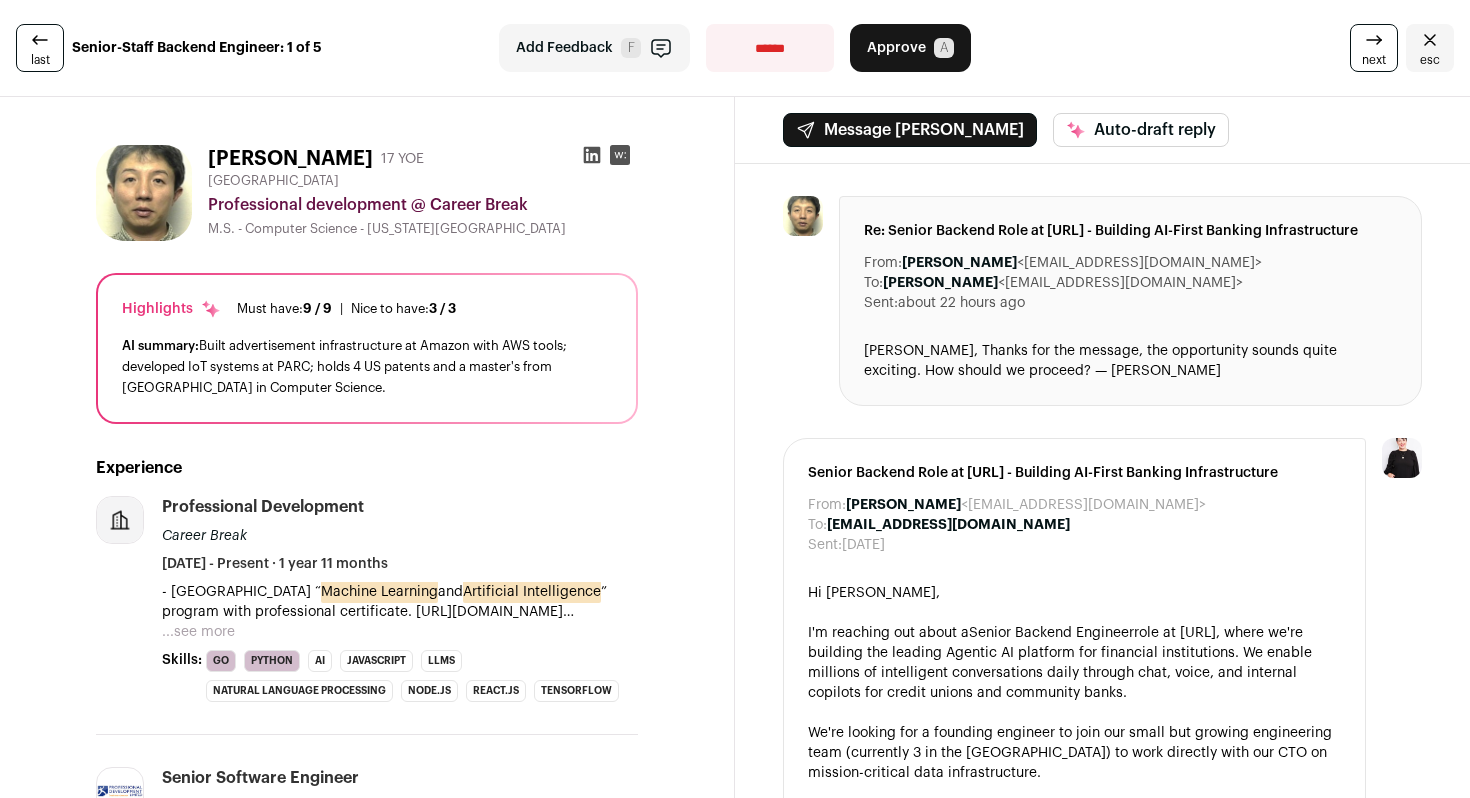 click on "**********" at bounding box center [770, 48] 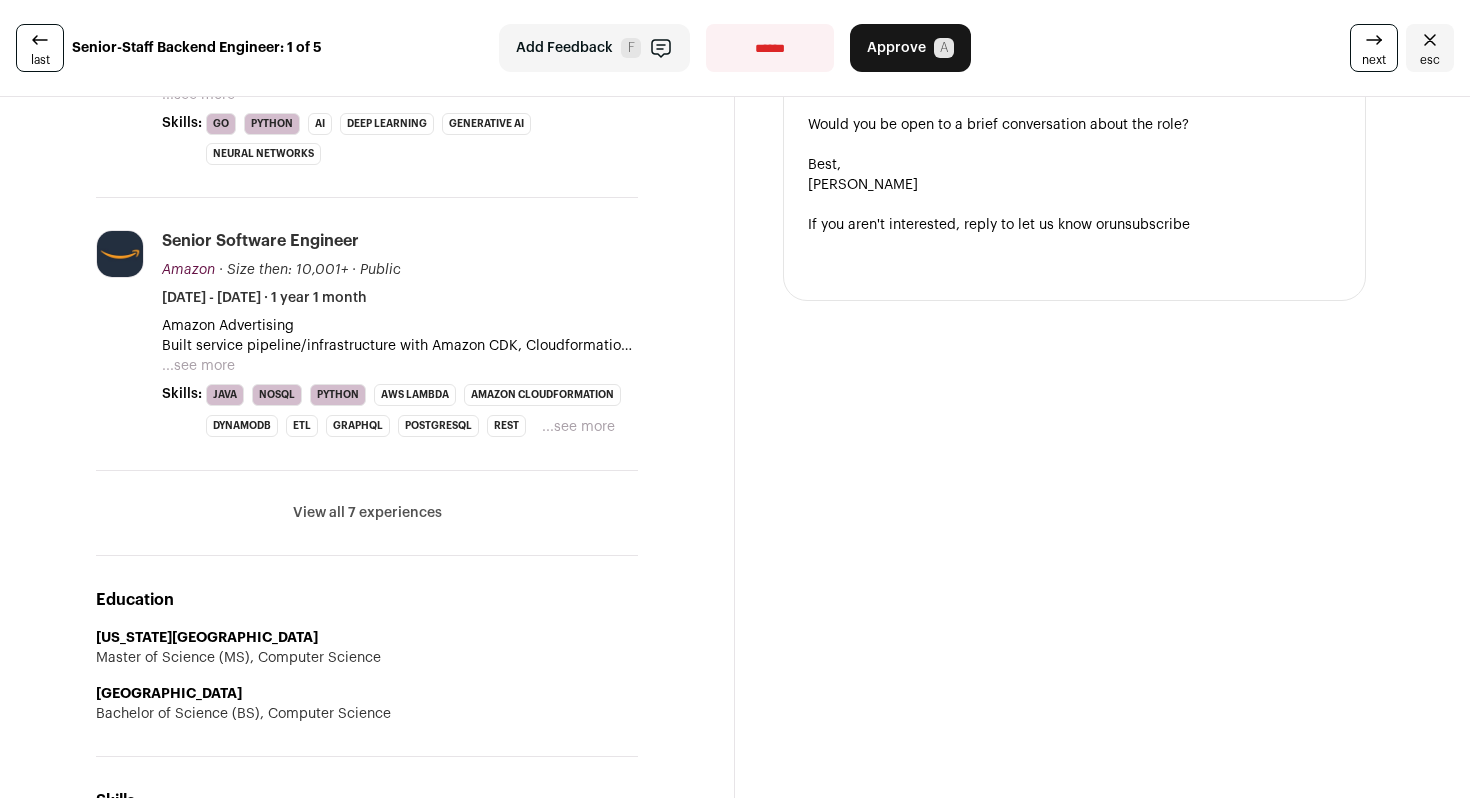 scroll, scrollTop: 807, scrollLeft: 0, axis: vertical 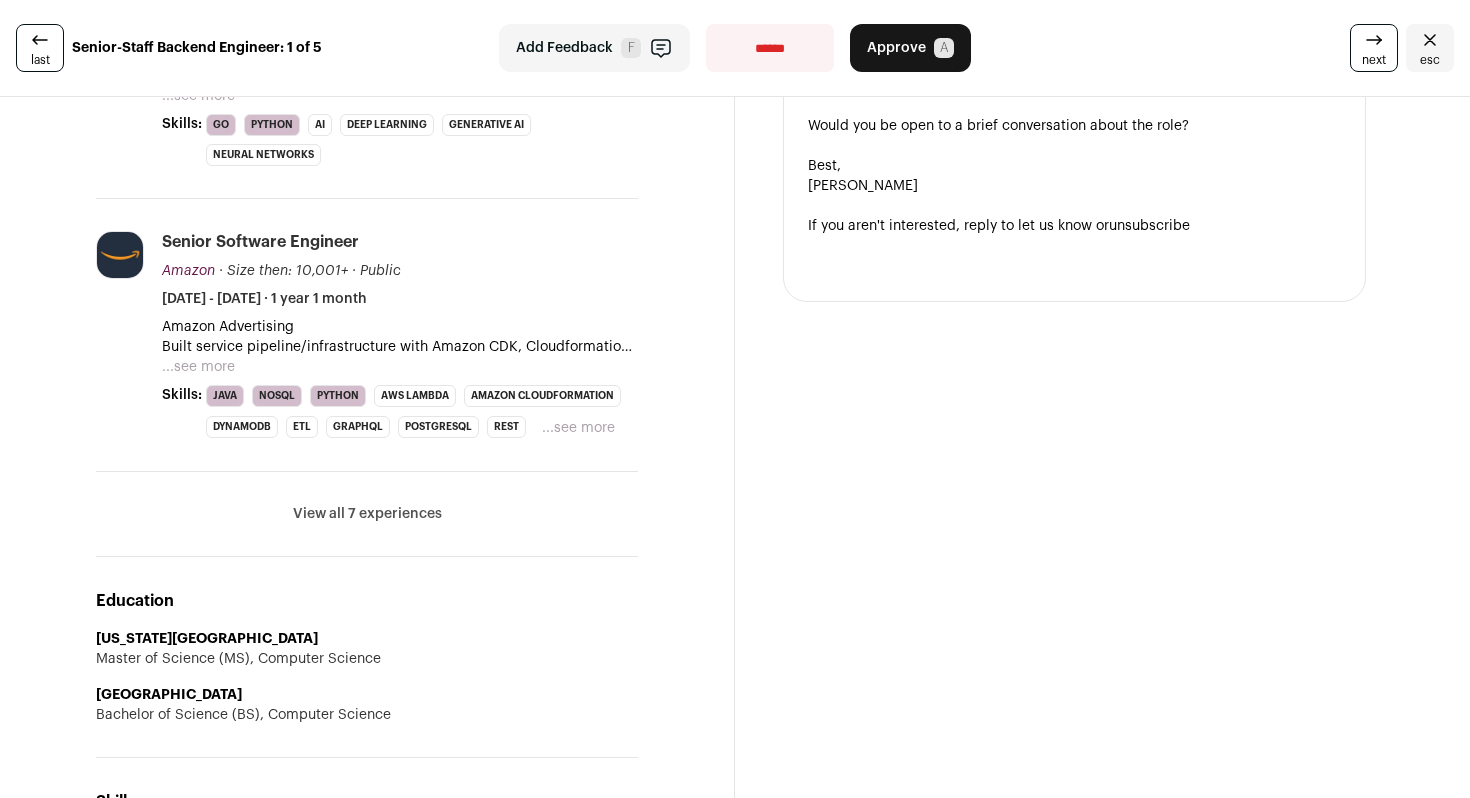 click on "View all 7 experiences" at bounding box center [367, 514] 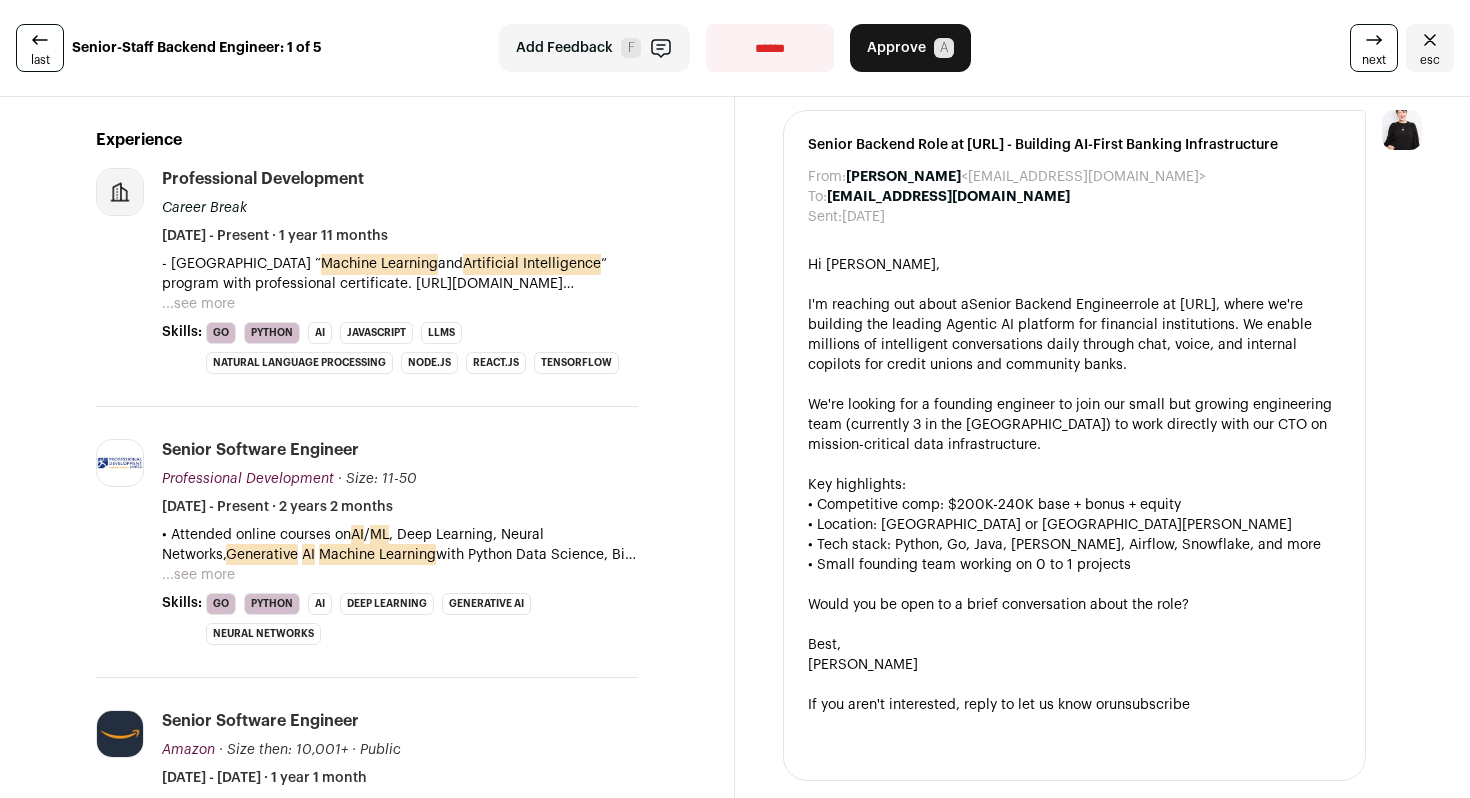 scroll, scrollTop: 0, scrollLeft: 0, axis: both 